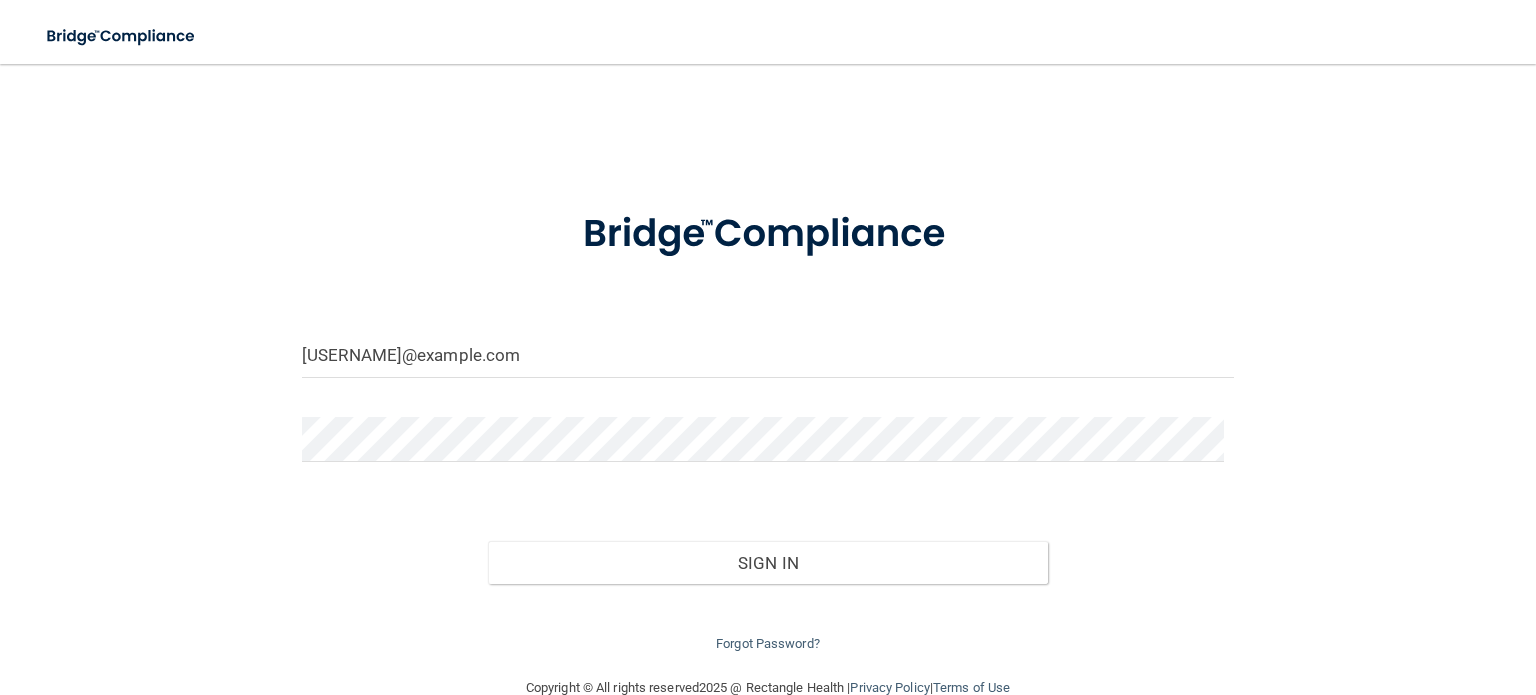 scroll, scrollTop: 0, scrollLeft: 0, axis: both 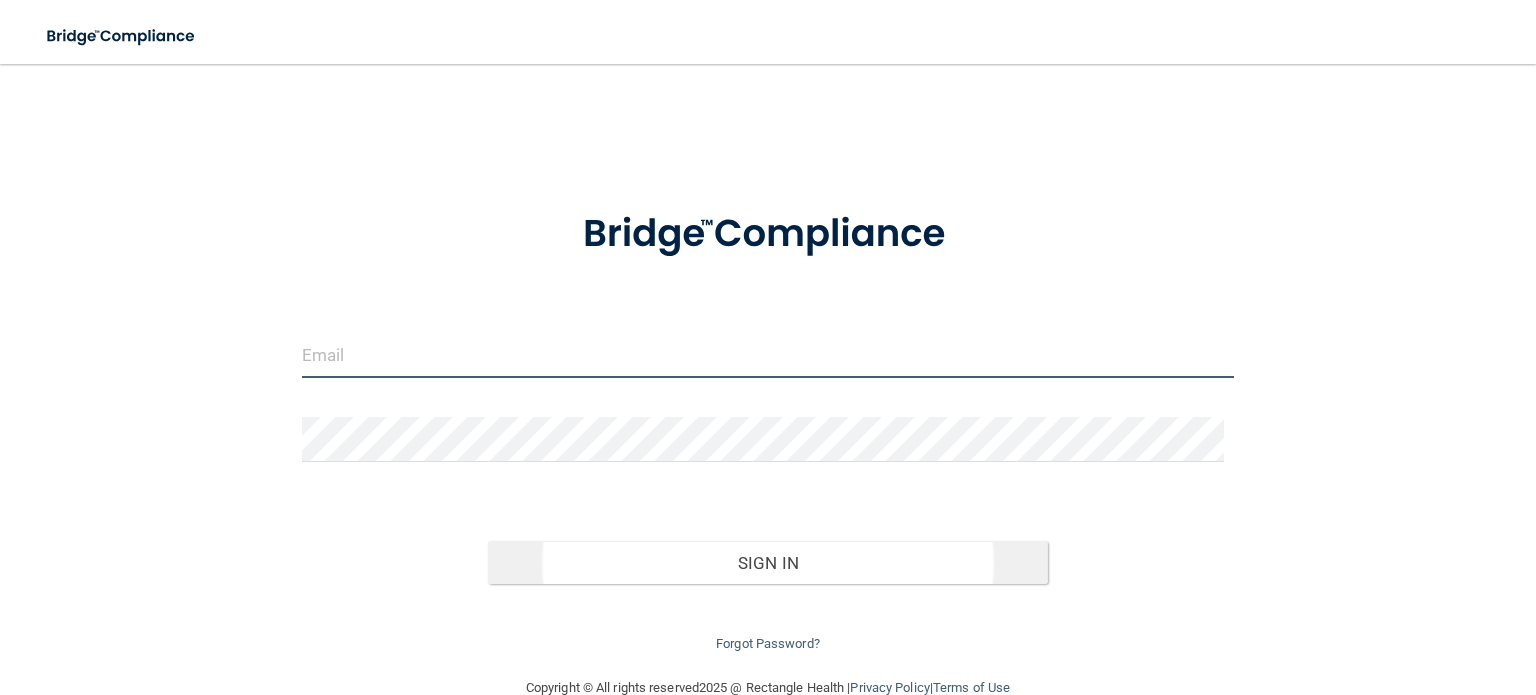 type on "[USERNAME]@example.com" 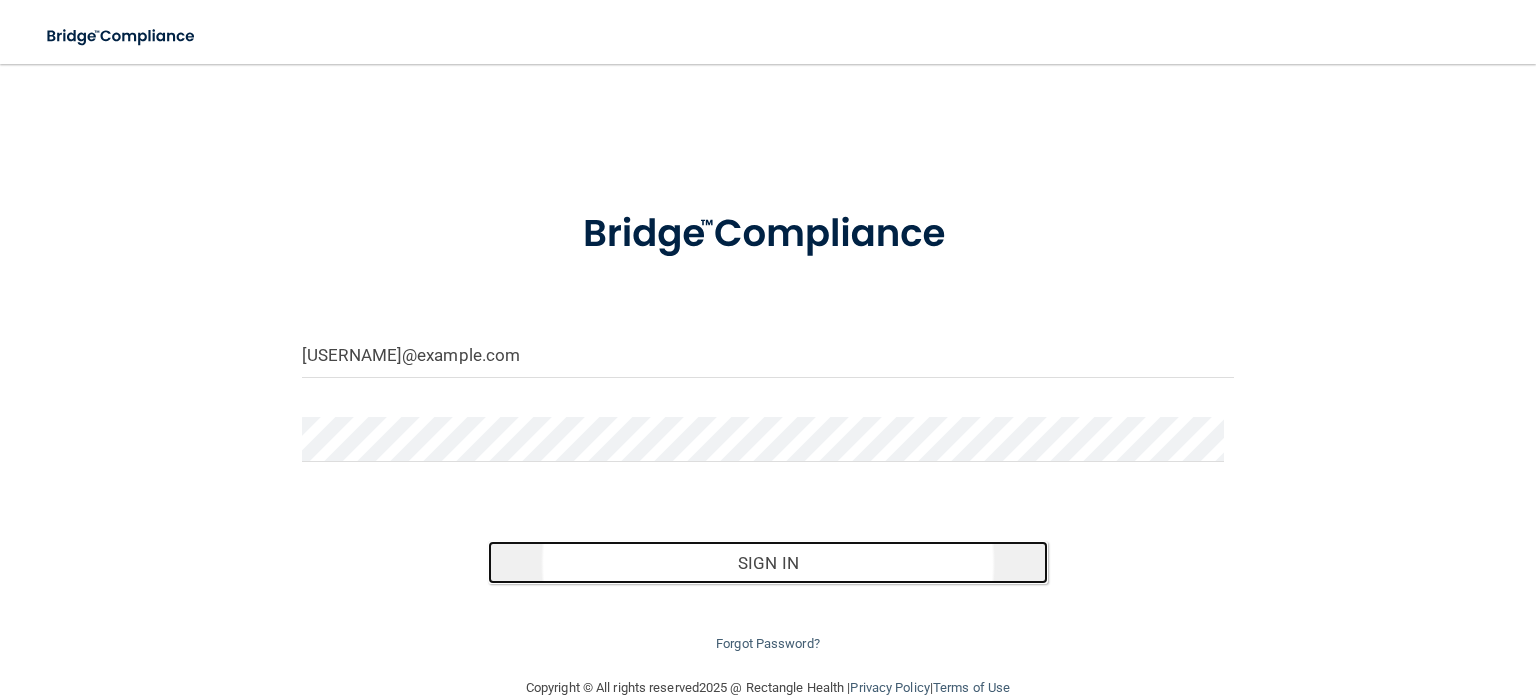 click on "Sign In" at bounding box center (767, 563) 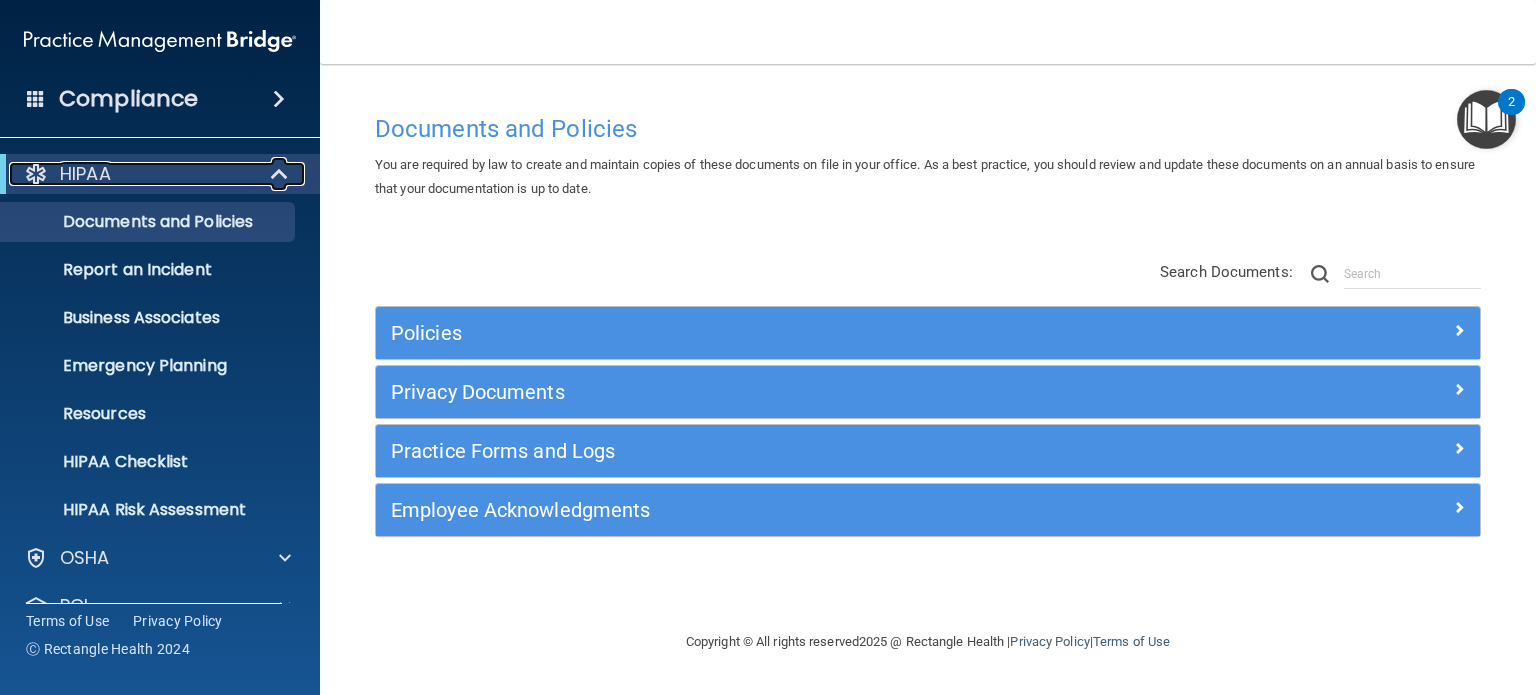 click on "HIPAA" at bounding box center (132, 174) 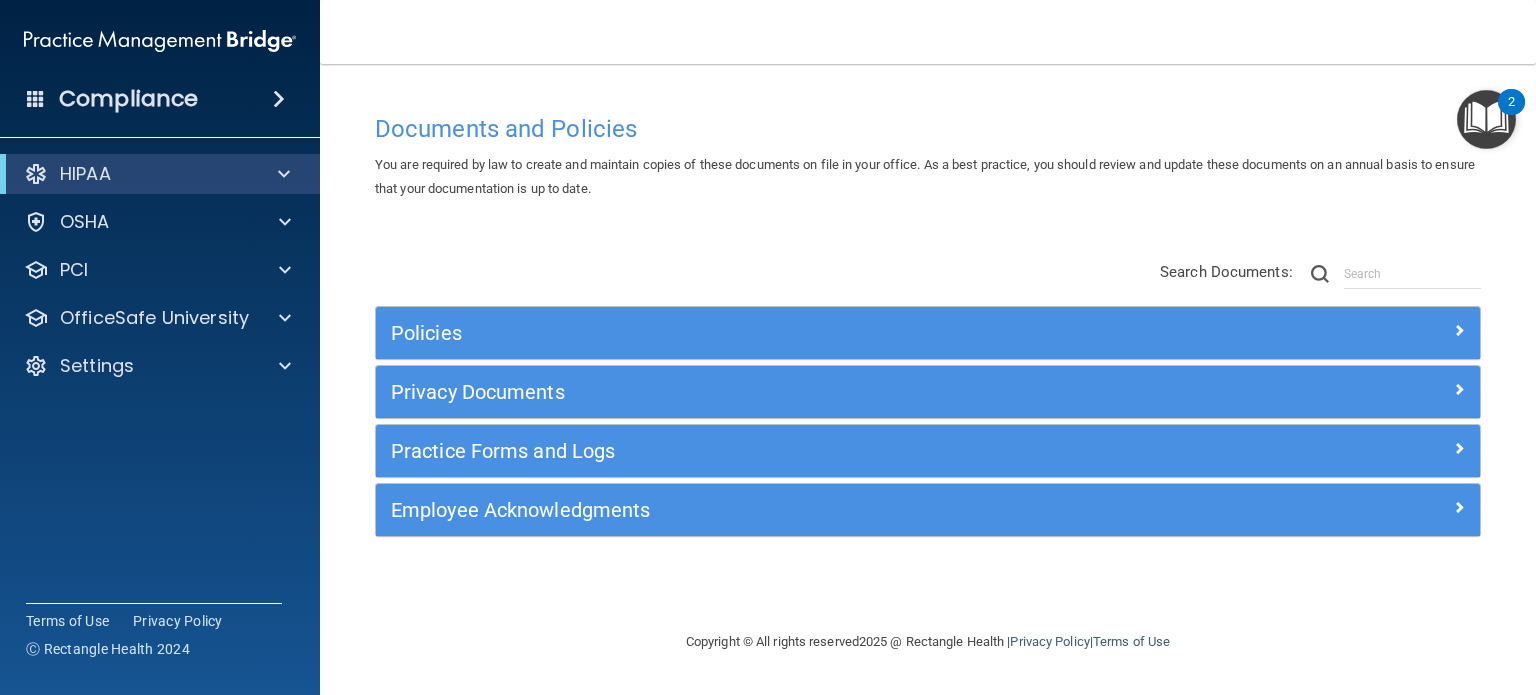 click at bounding box center [279, 99] 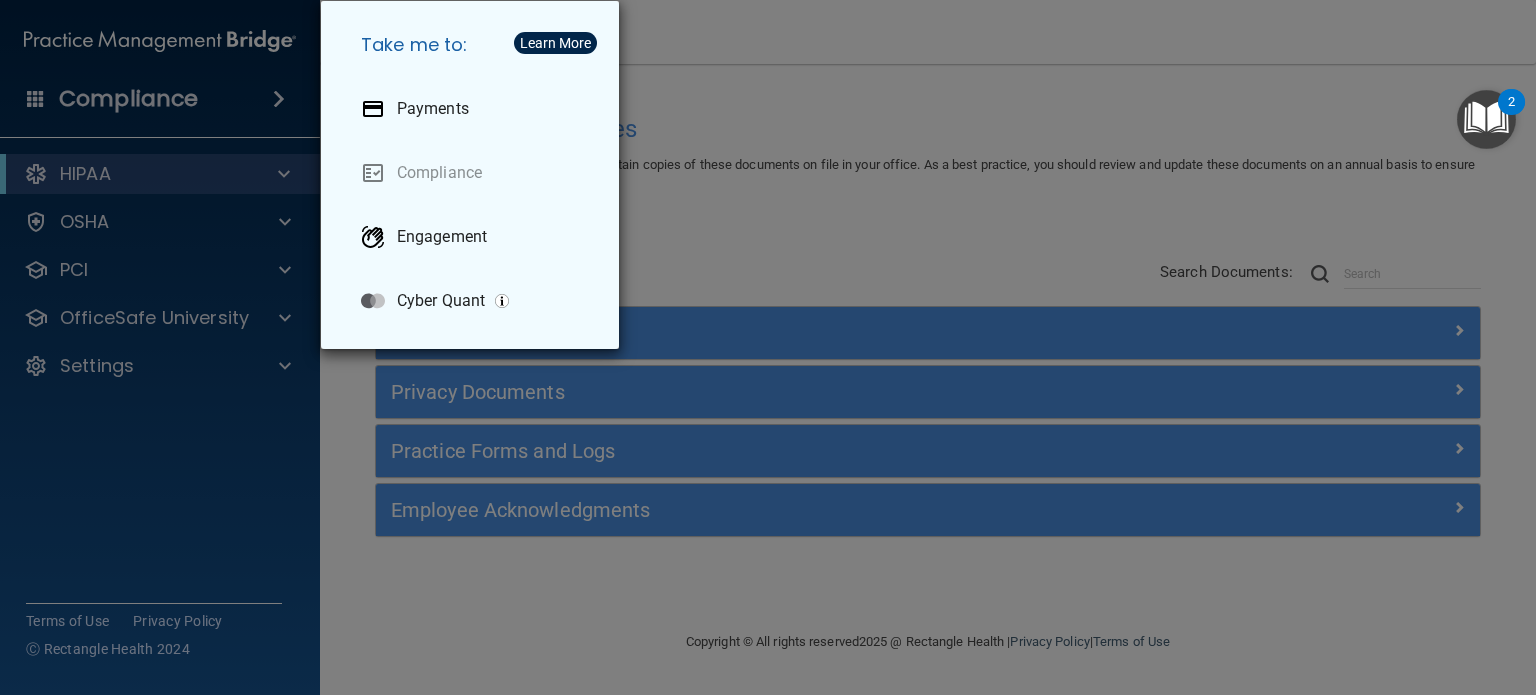 click on "Take me to:             Payments                   Compliance                     Engagement                     Cyber Quant" at bounding box center (768, 347) 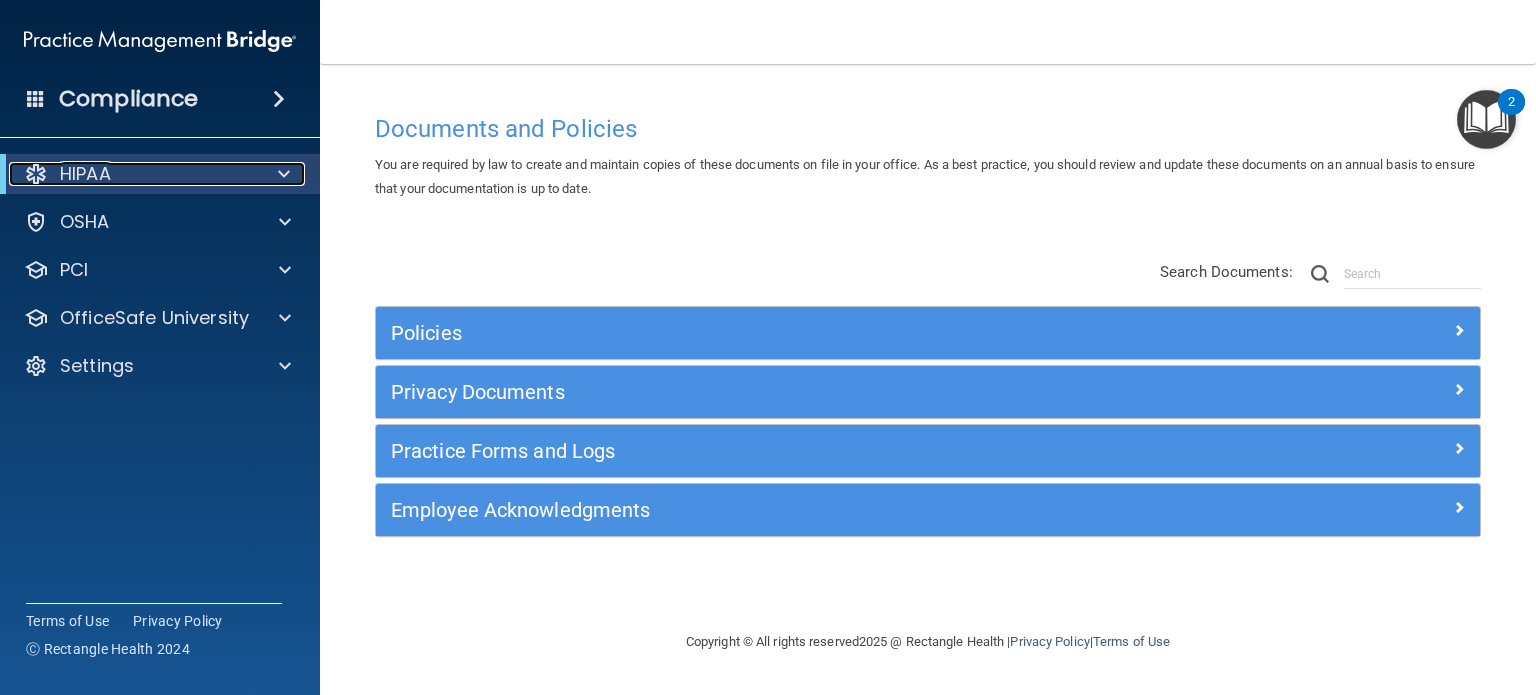 click on "HIPAA" at bounding box center [132, 174] 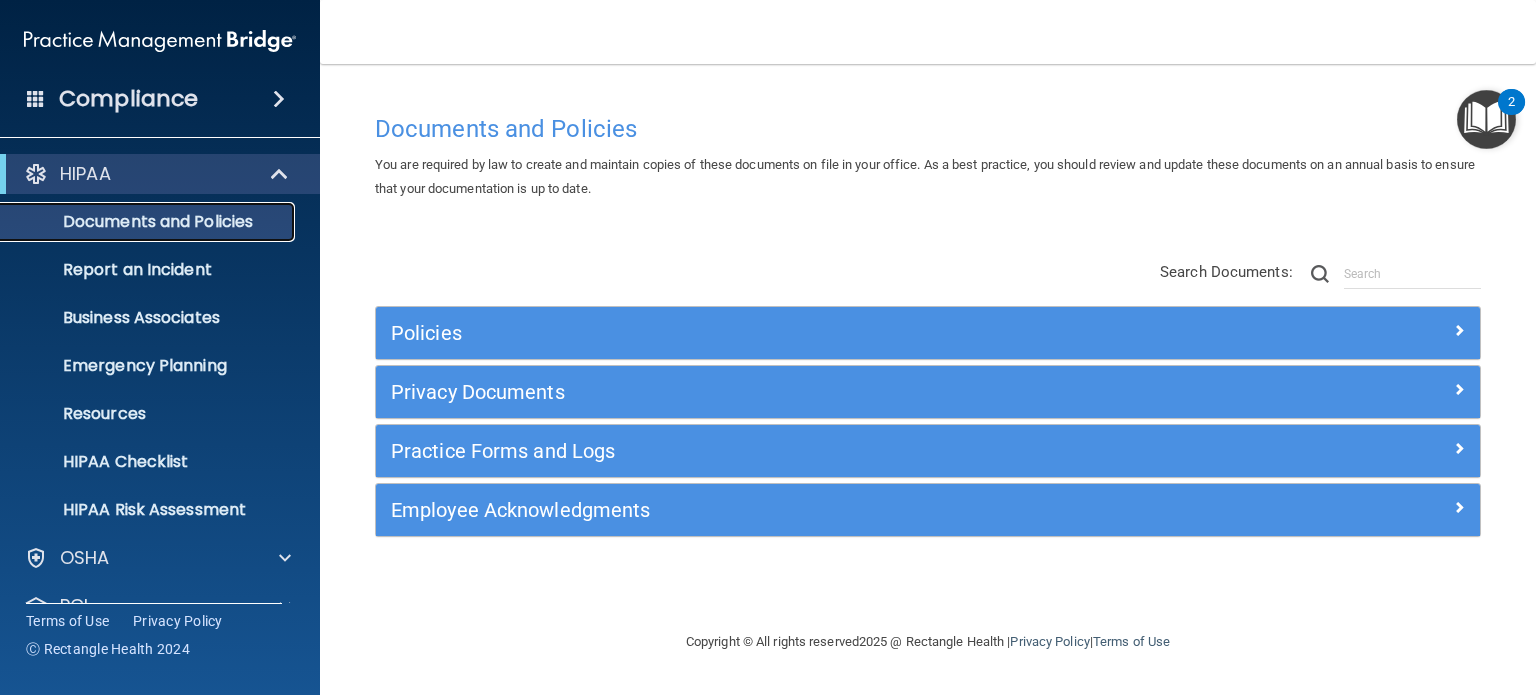 click on "Documents and Policies" at bounding box center (149, 222) 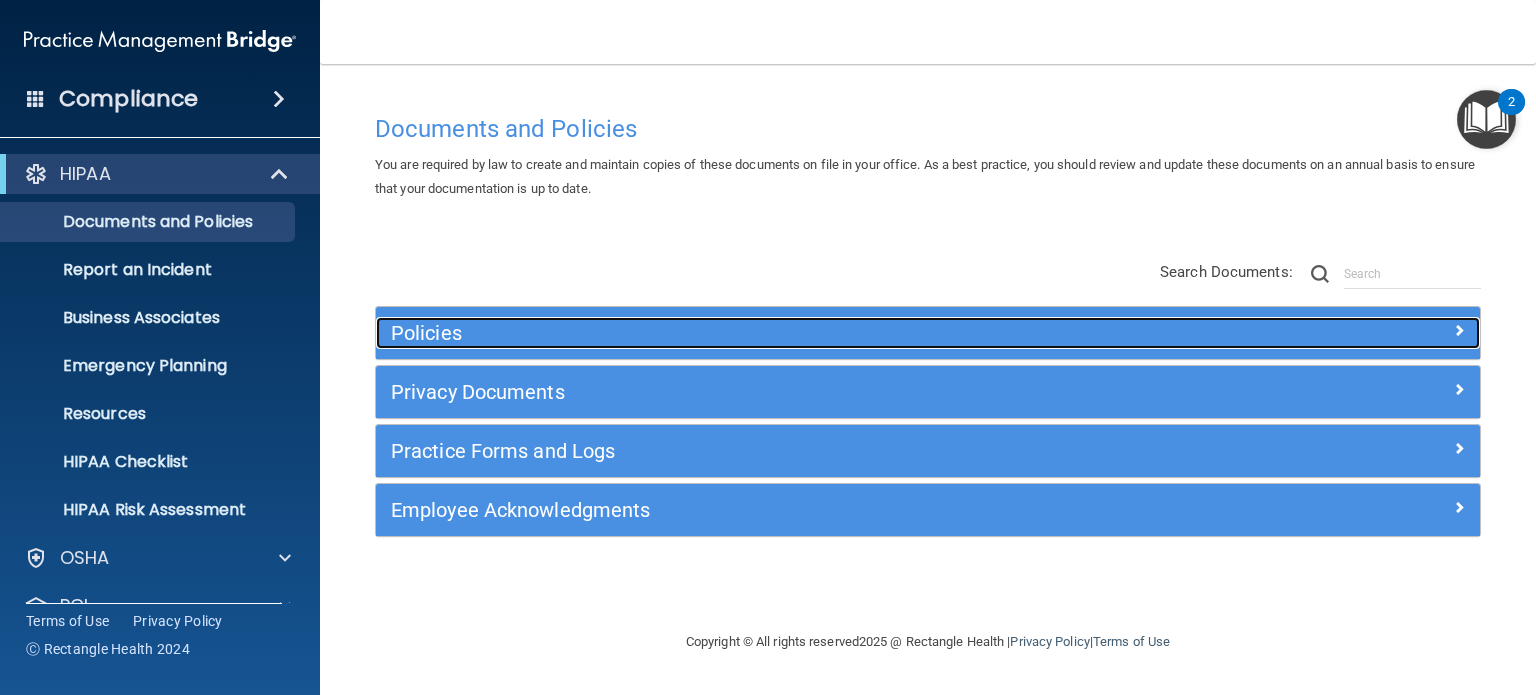 click on "Policies" at bounding box center [790, 333] 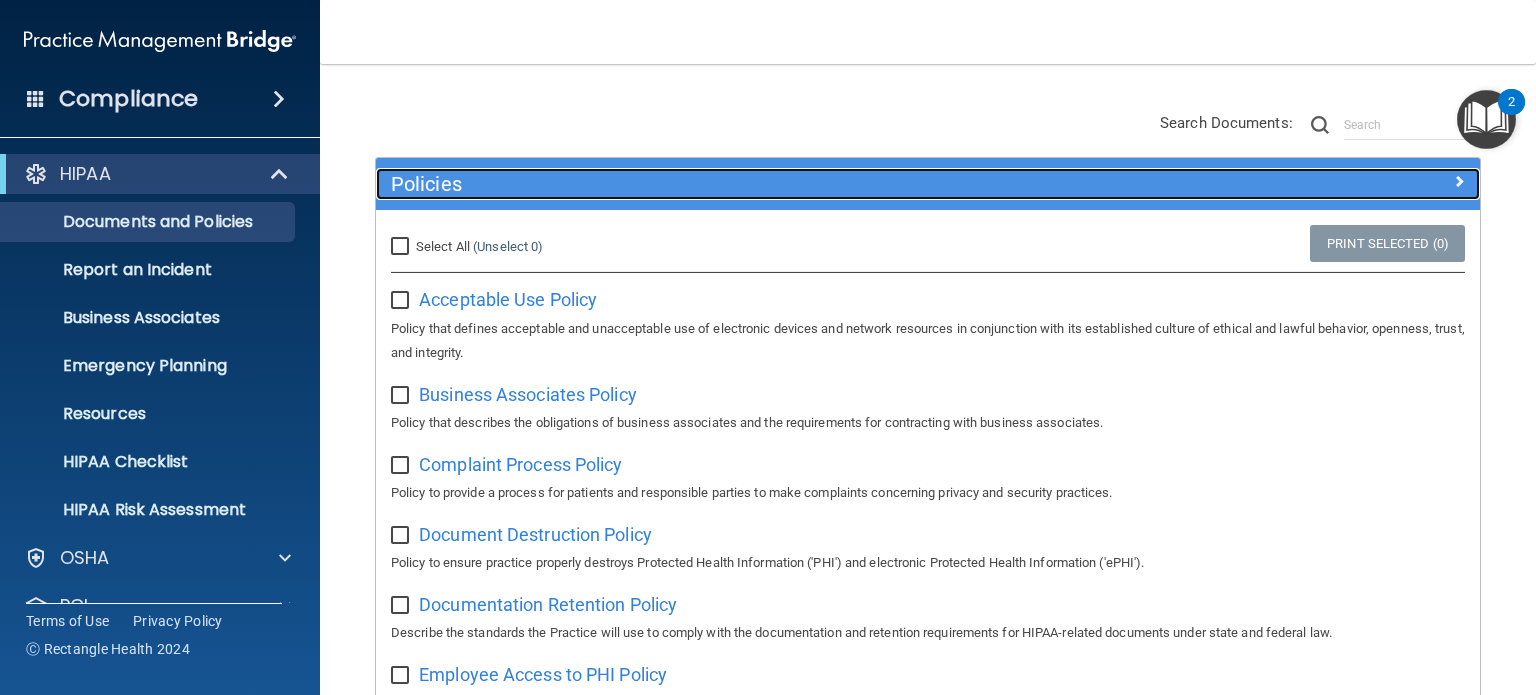 scroll, scrollTop: 200, scrollLeft: 0, axis: vertical 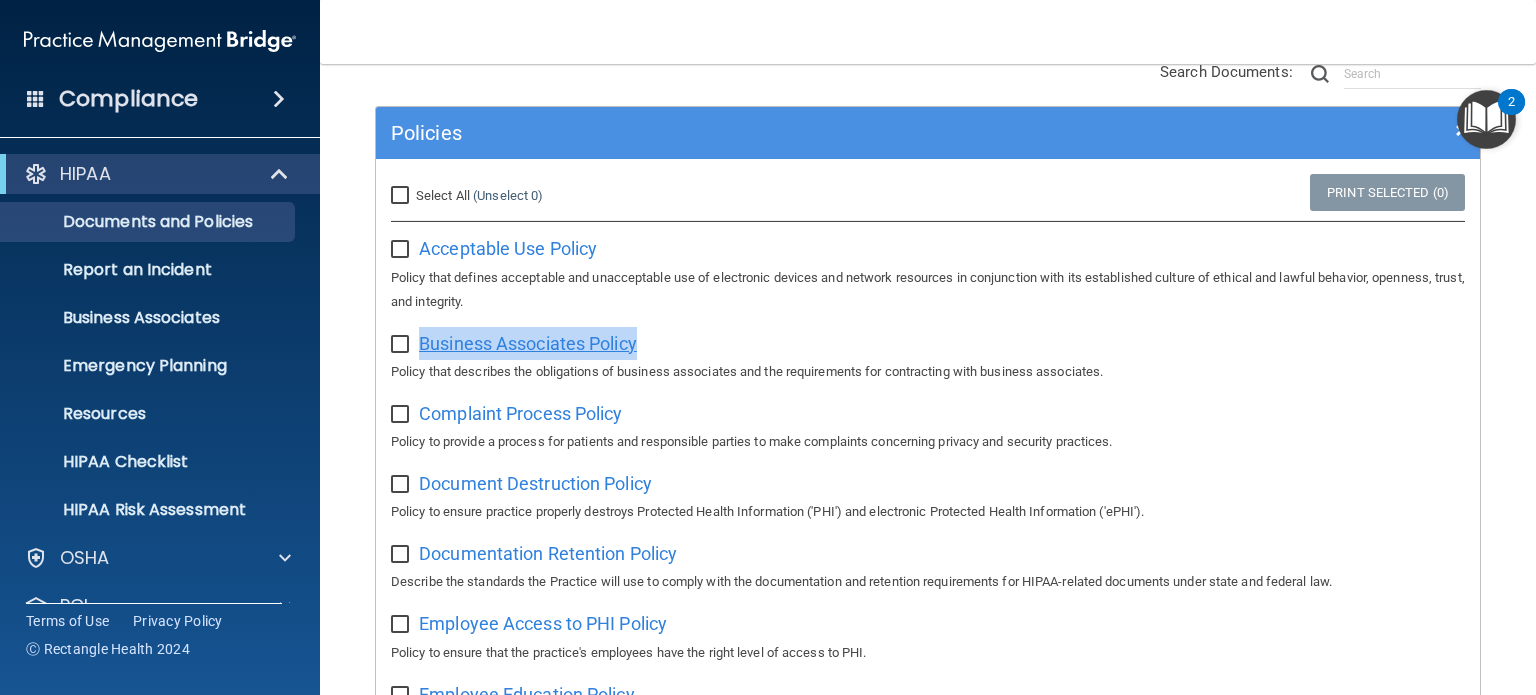 drag, startPoint x: 660, startPoint y: 341, endPoint x: 423, endPoint y: 352, distance: 237.25514 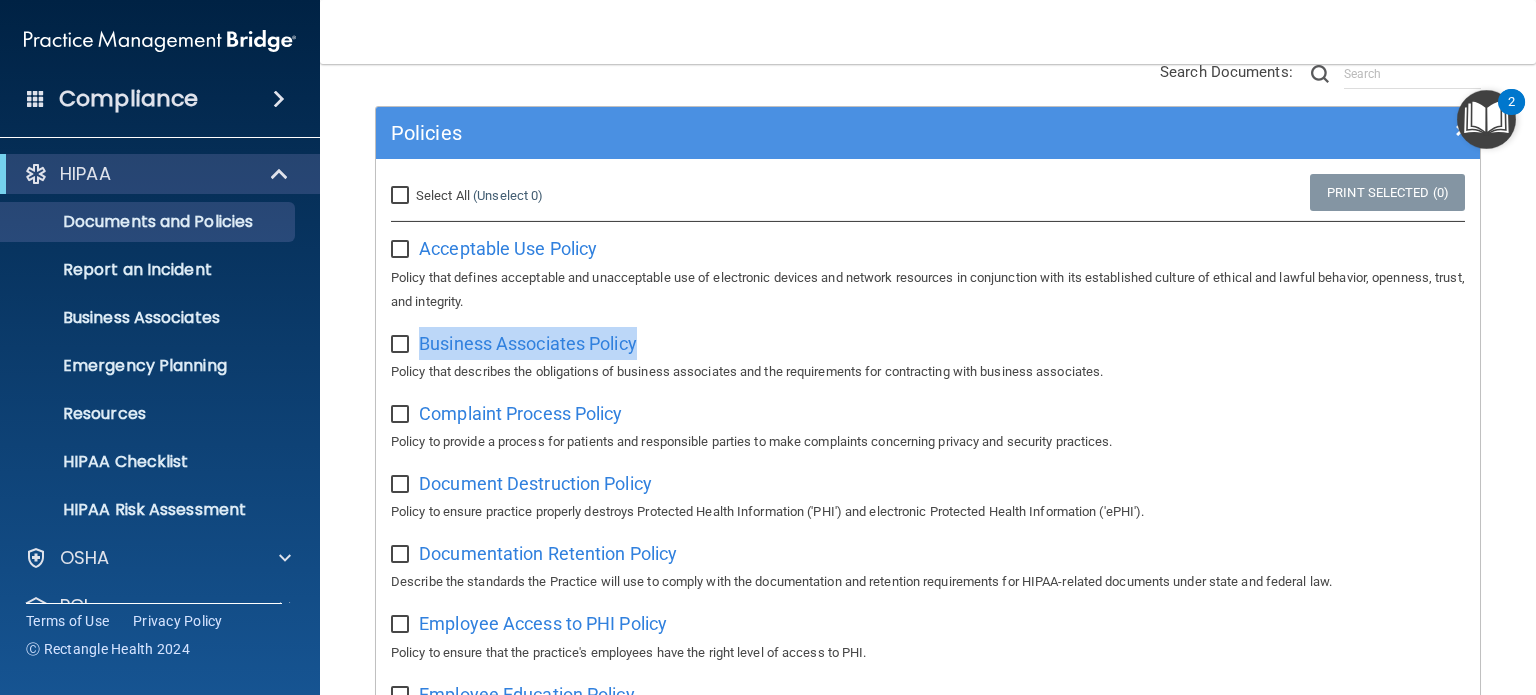 click on "Business Associates Policy                         Policy that describes the obligations of business associates and the requirements for contracting with business associates." at bounding box center (928, 355) 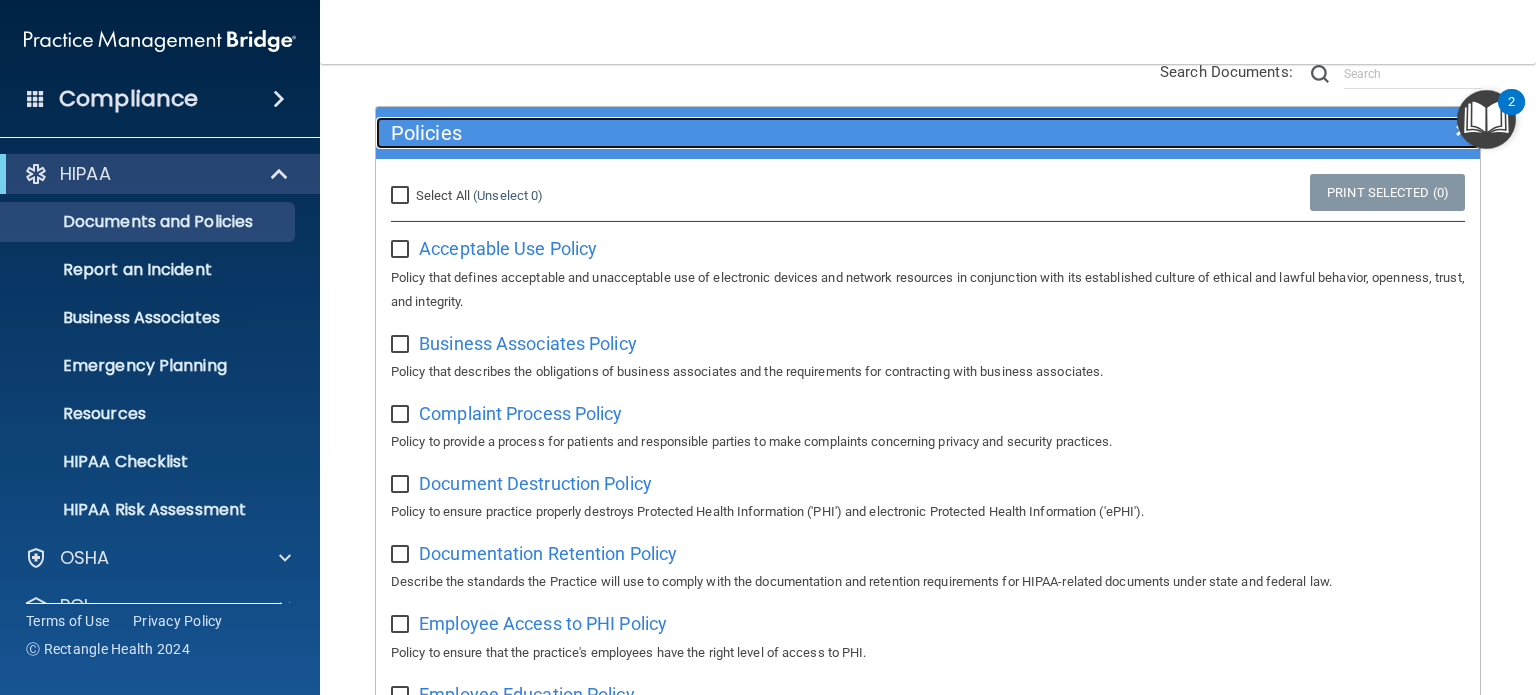 click on "Policies" at bounding box center [790, 133] 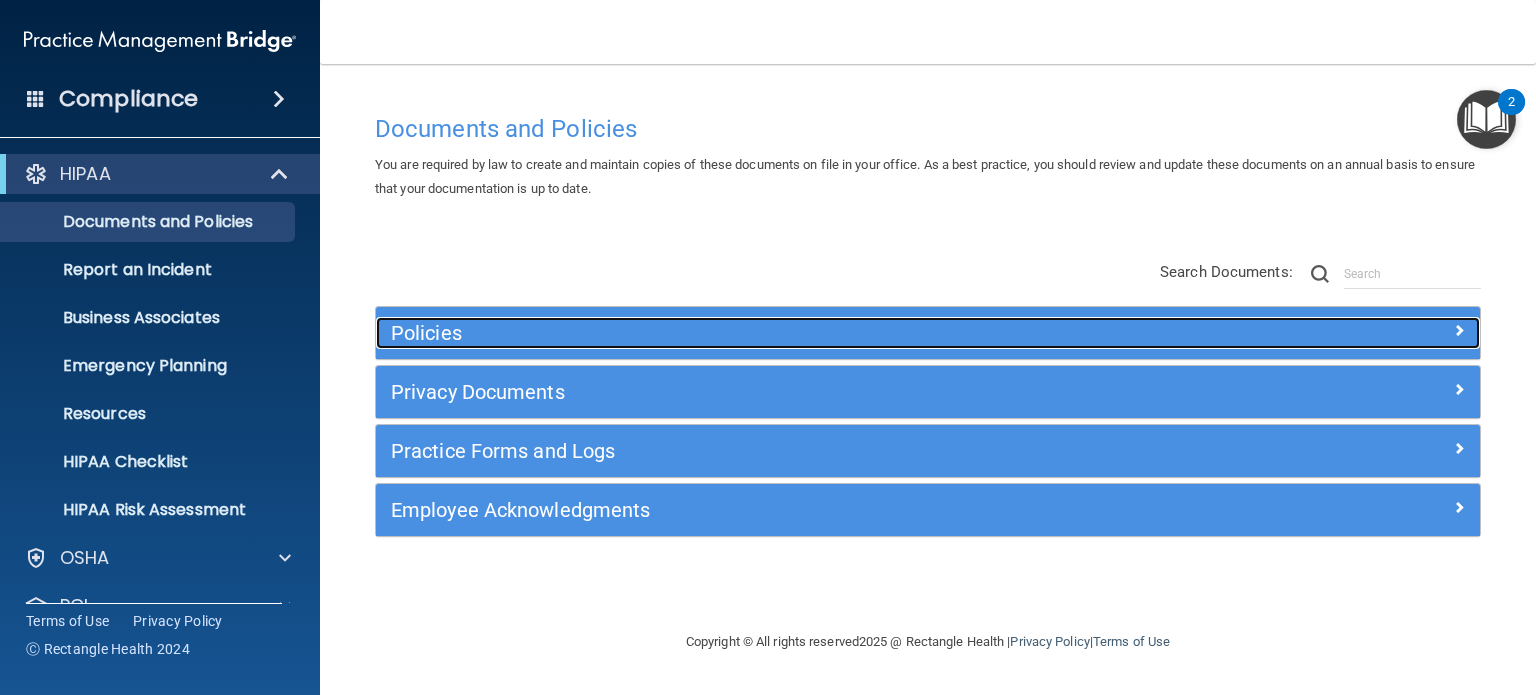scroll, scrollTop: 0, scrollLeft: 0, axis: both 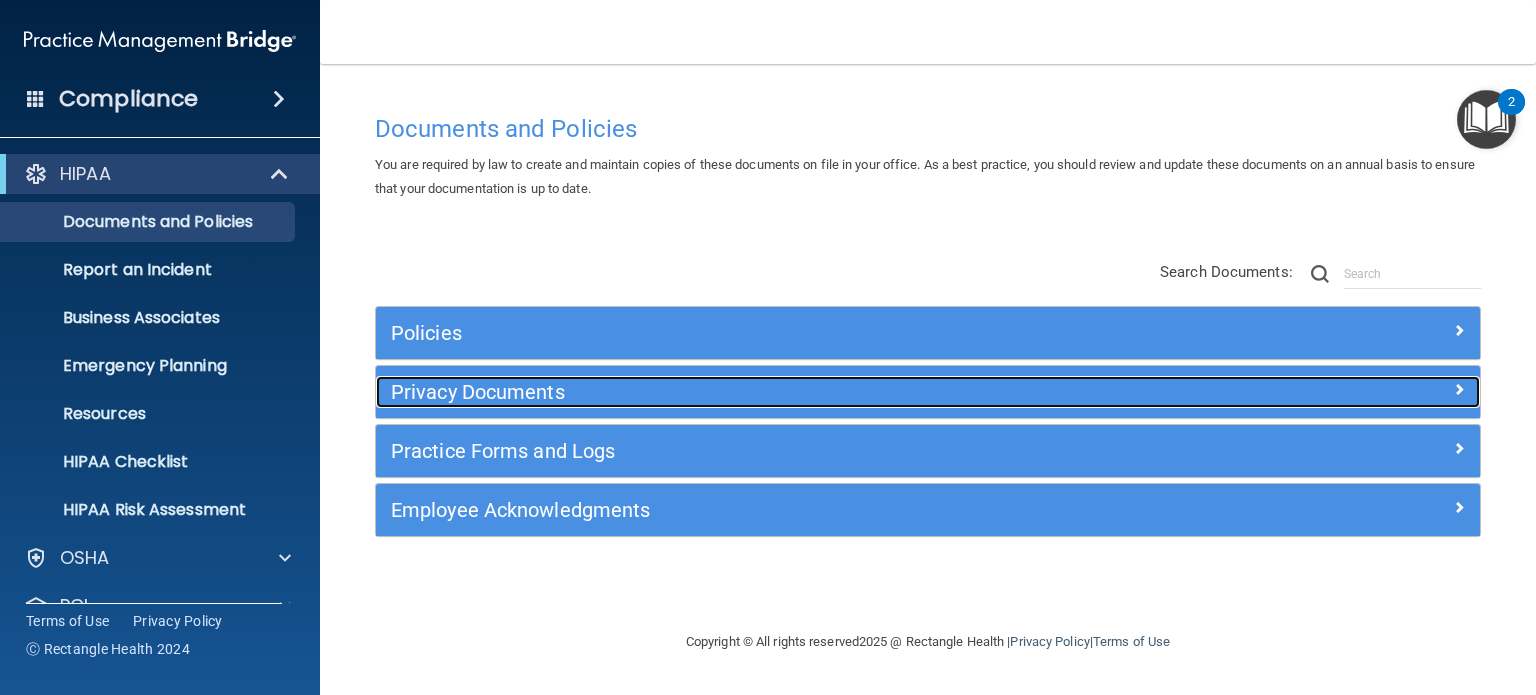 click on "Privacy Documents" at bounding box center [790, 392] 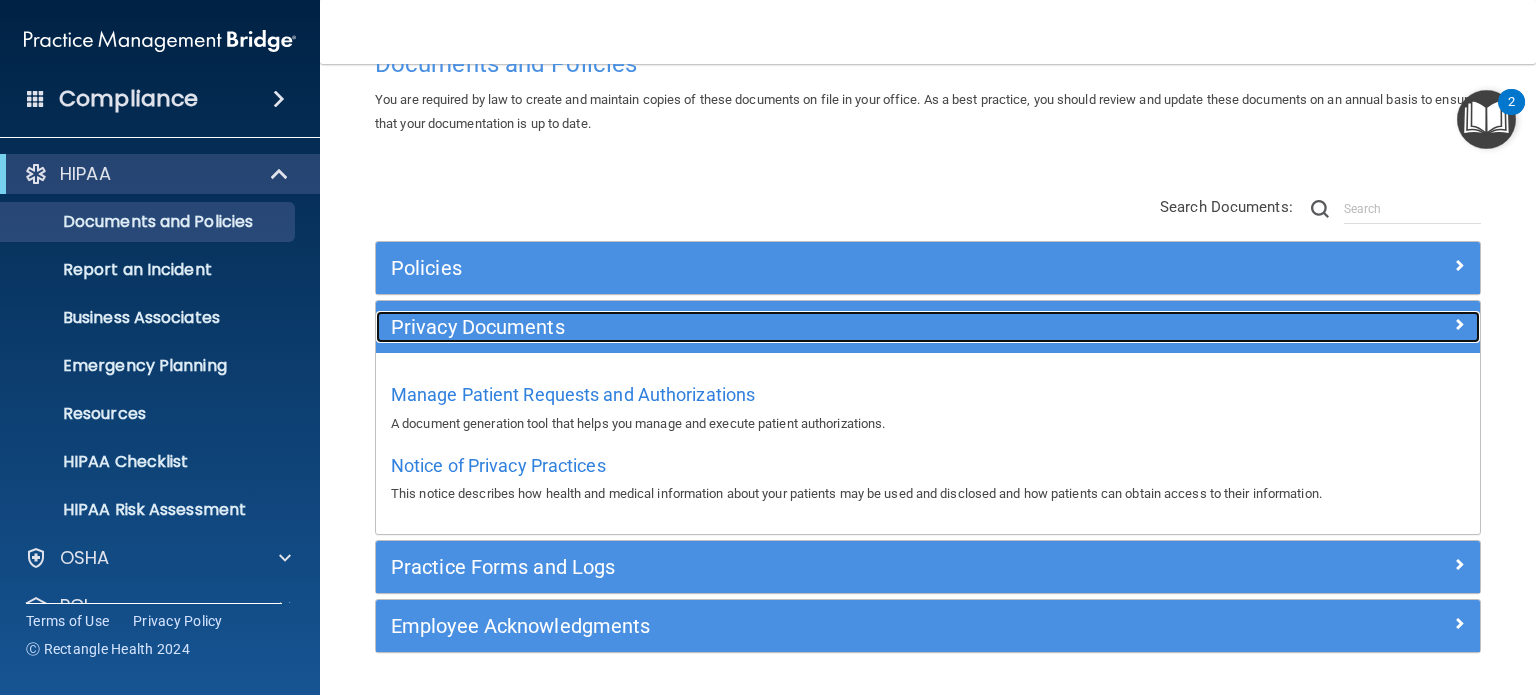 scroll, scrollTop: 100, scrollLeft: 0, axis: vertical 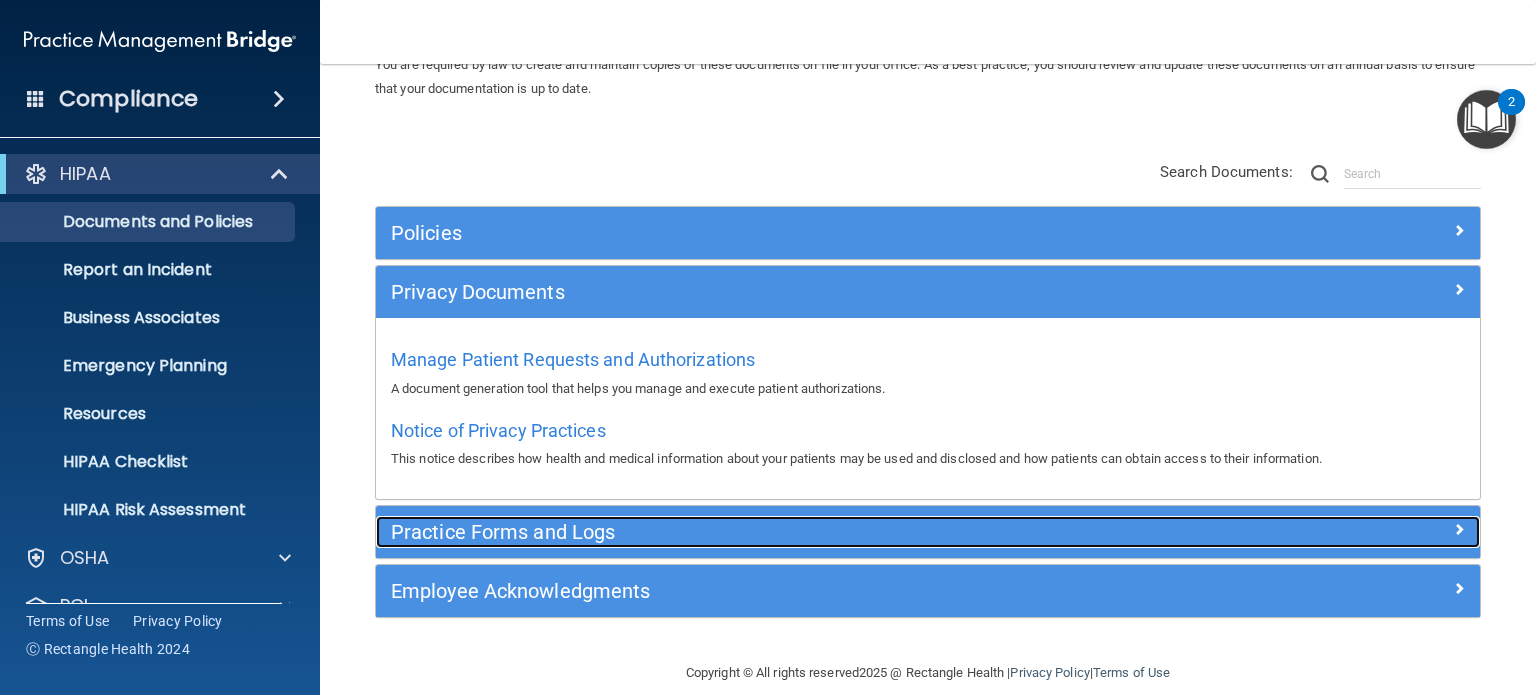 click on "Practice Forms and Logs" at bounding box center (790, 532) 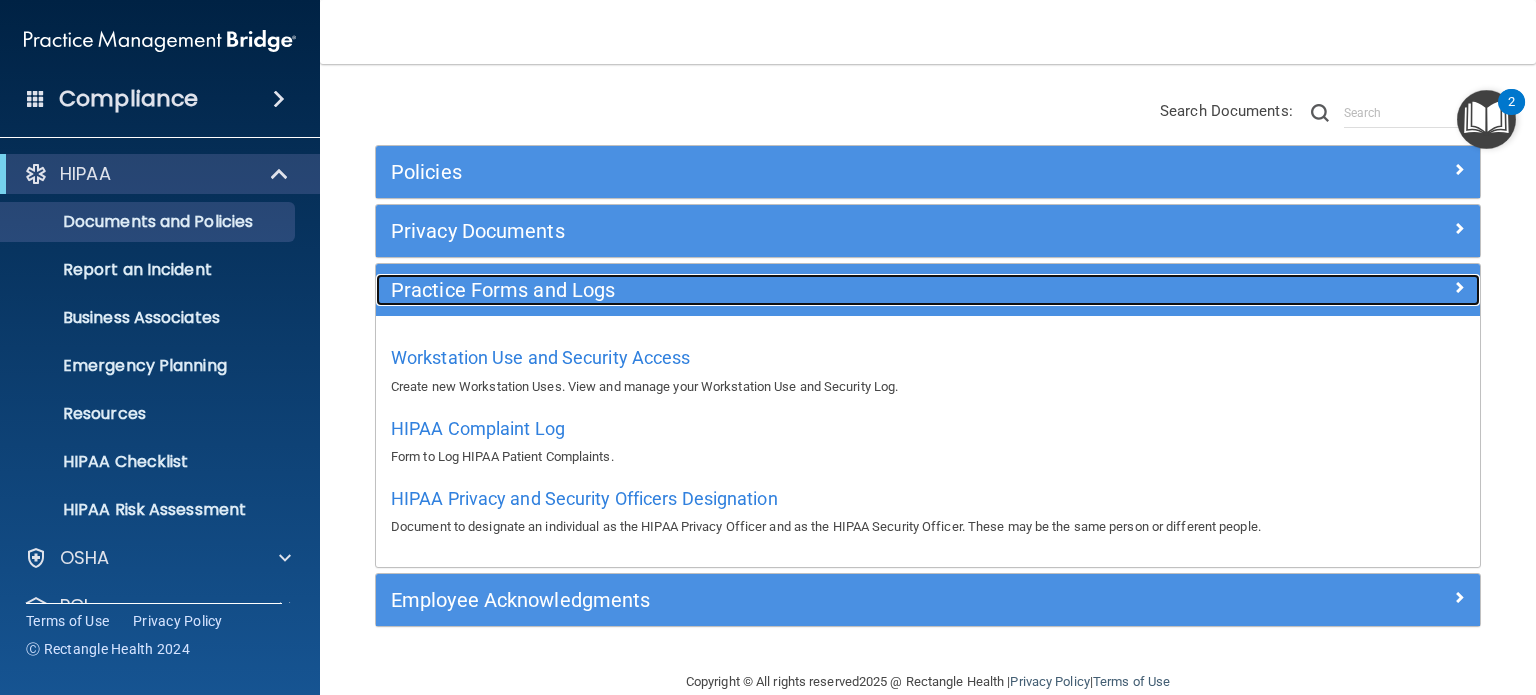 scroll, scrollTop: 194, scrollLeft: 0, axis: vertical 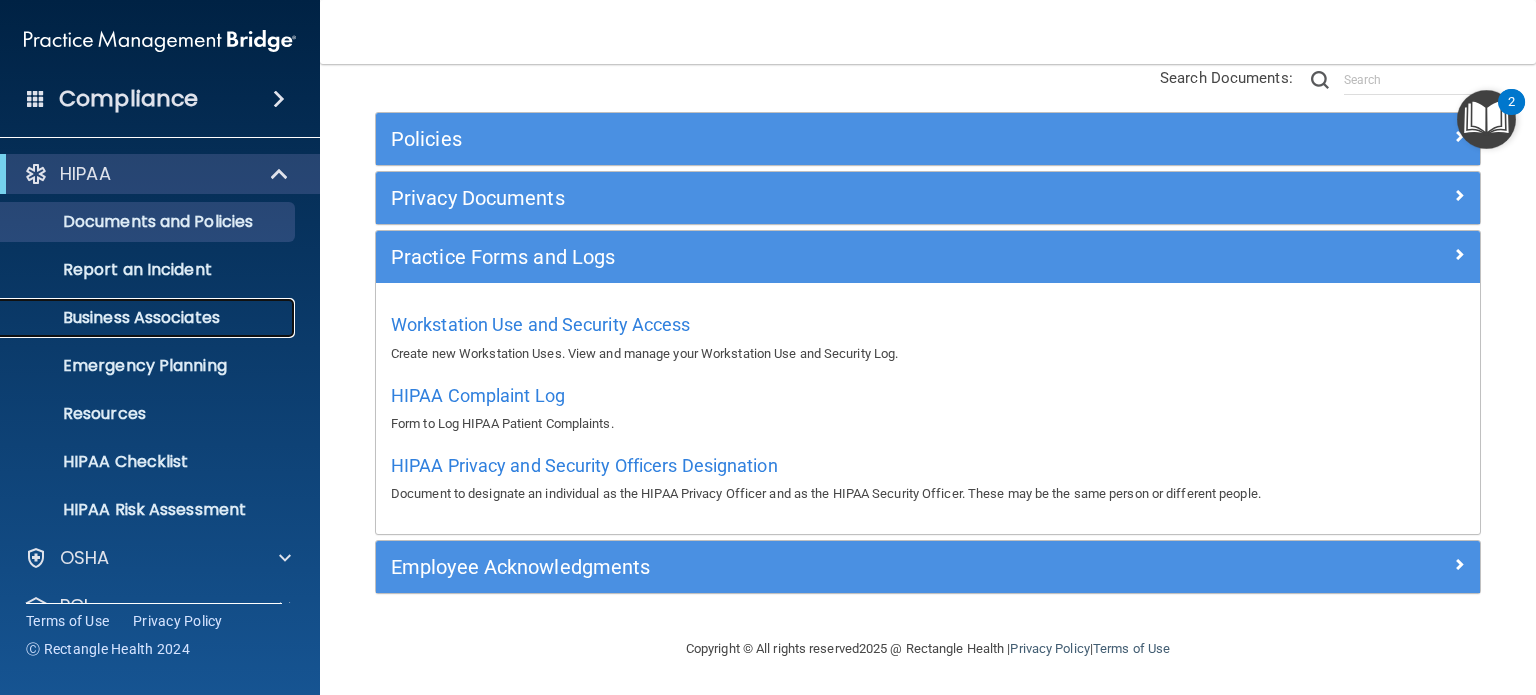 click on "Business Associates" at bounding box center (149, 318) 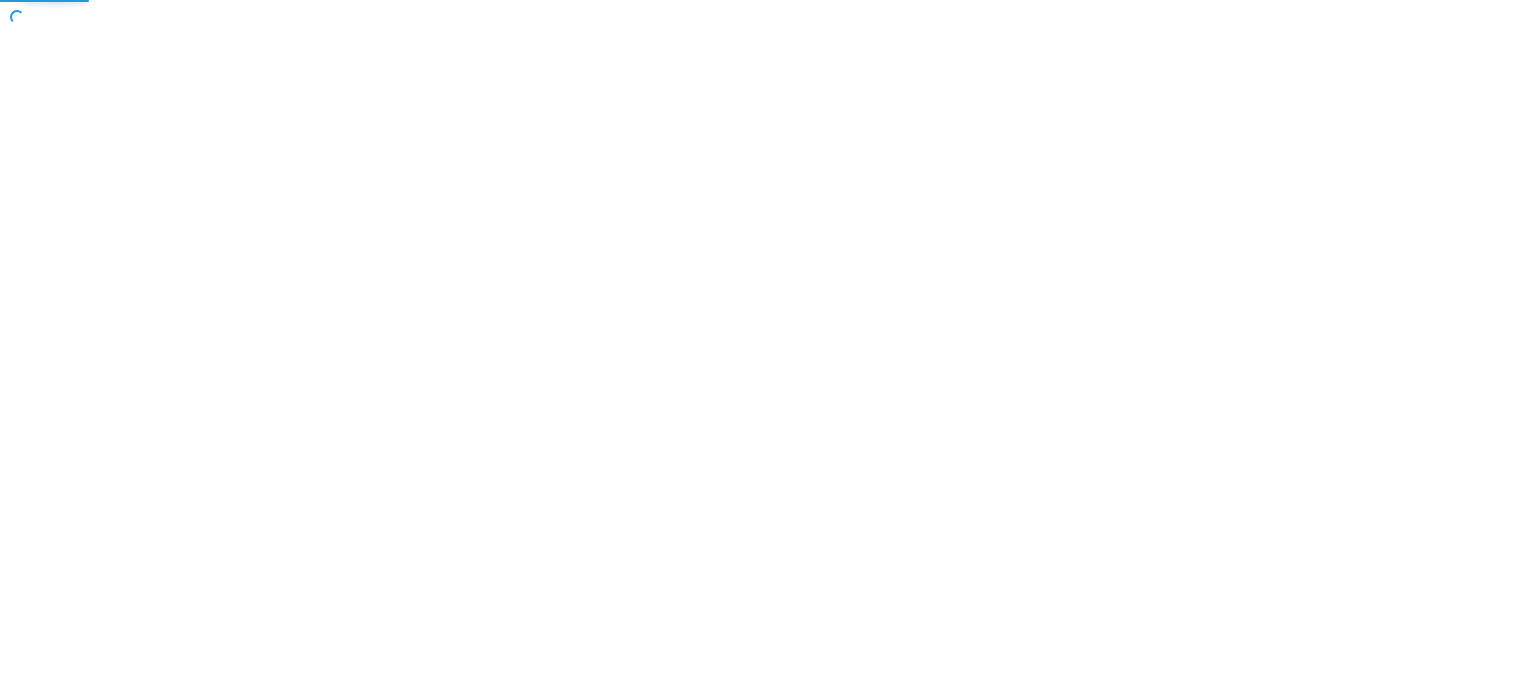 scroll, scrollTop: 0, scrollLeft: 0, axis: both 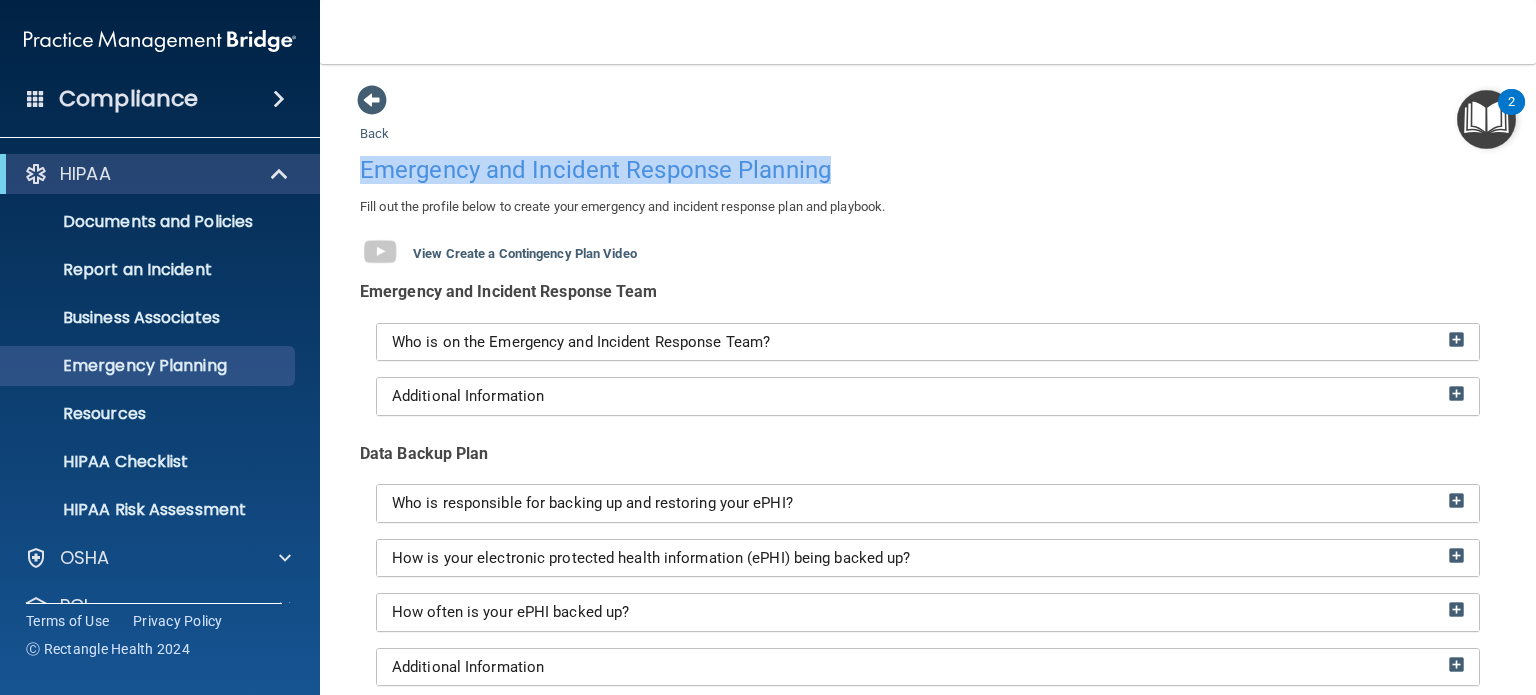 drag, startPoint x: 358, startPoint y: 170, endPoint x: 922, endPoint y: 160, distance: 564.0886 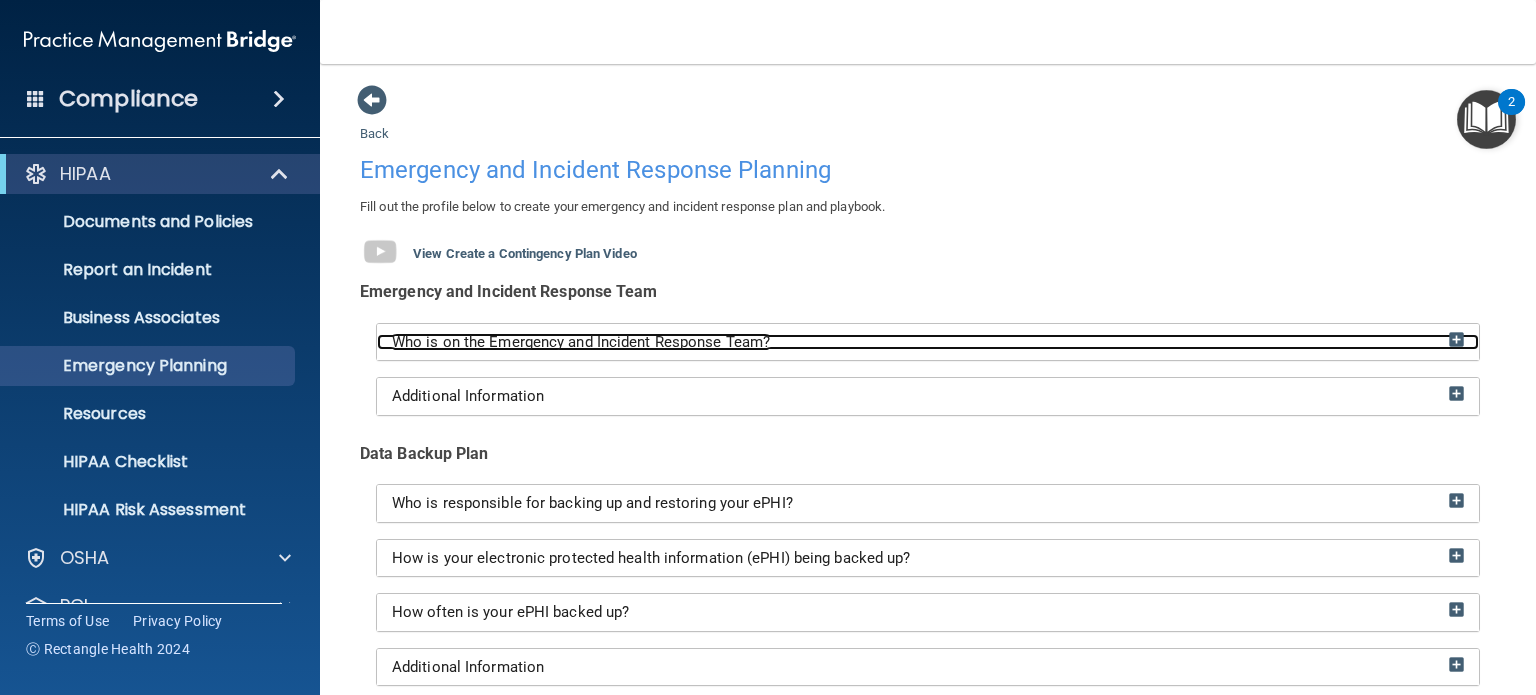 click on "Who is on the Emergency and Incident Response Team?" at bounding box center [581, 342] 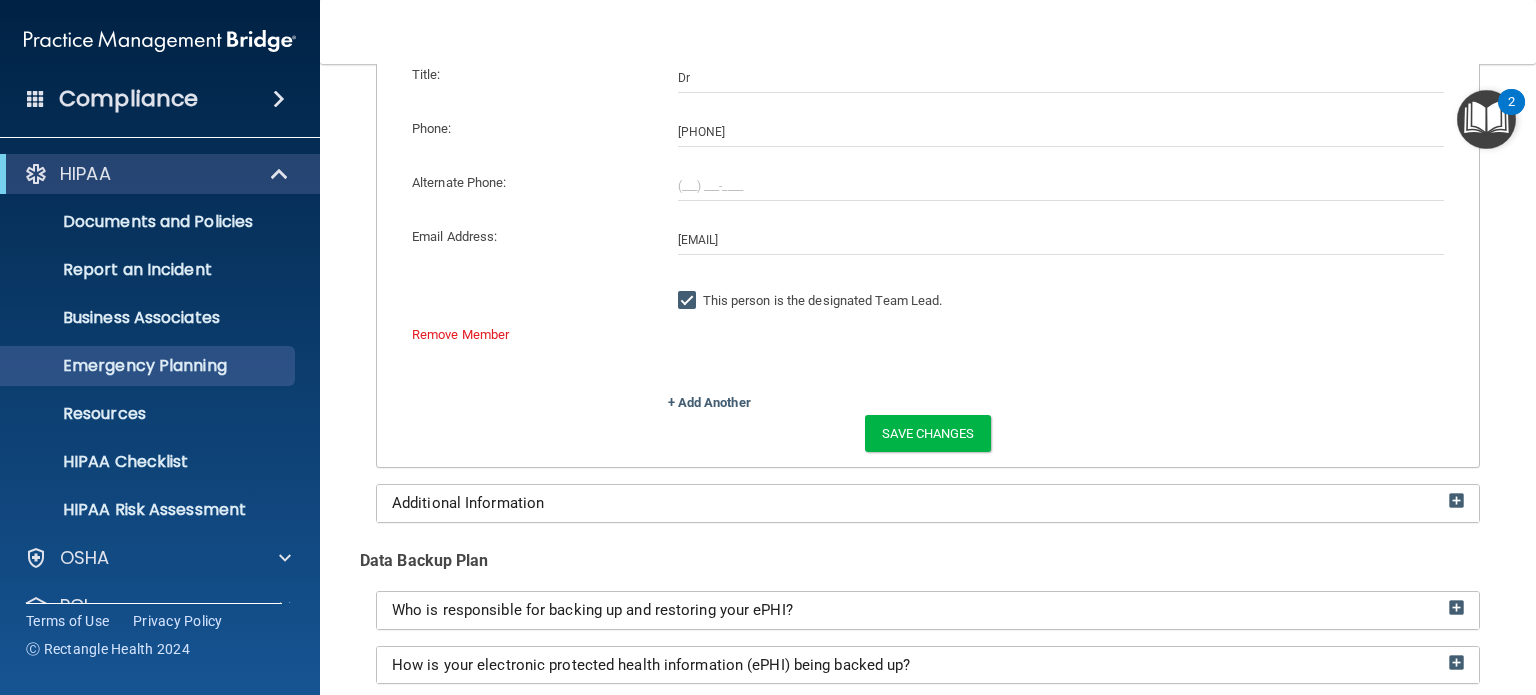 scroll, scrollTop: 600, scrollLeft: 0, axis: vertical 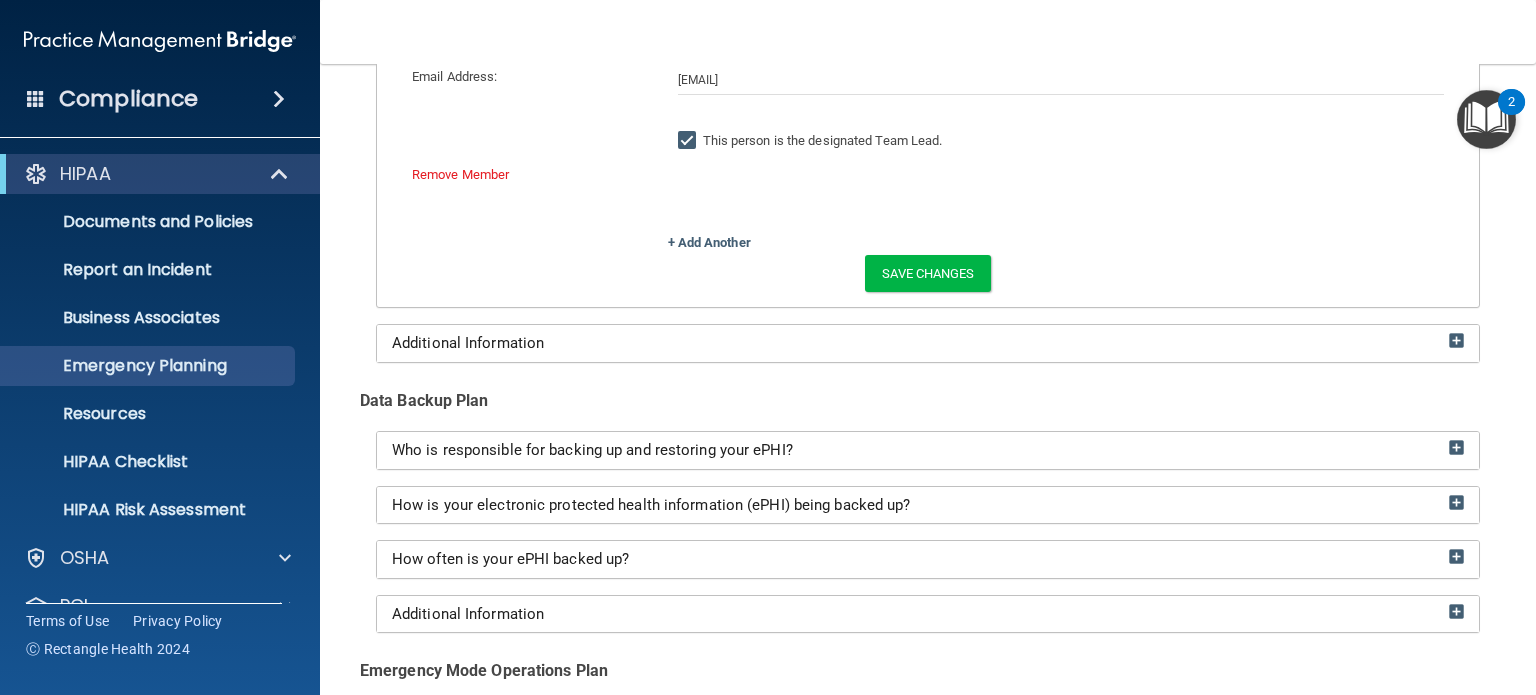 click on "Who is responsible for backing up and restoring your ePHI?" at bounding box center (928, 450) 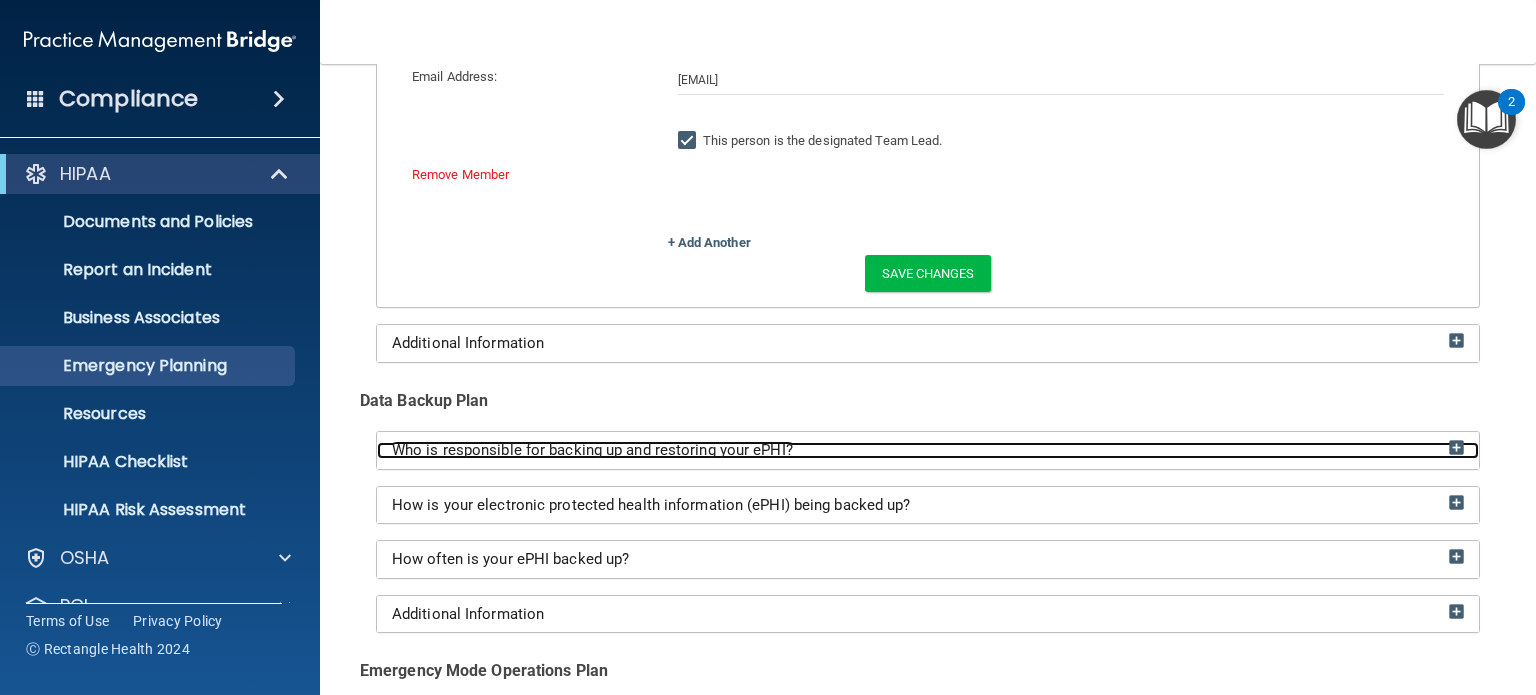 click on "Who is responsible for backing up and restoring your ePHI?" at bounding box center [592, 450] 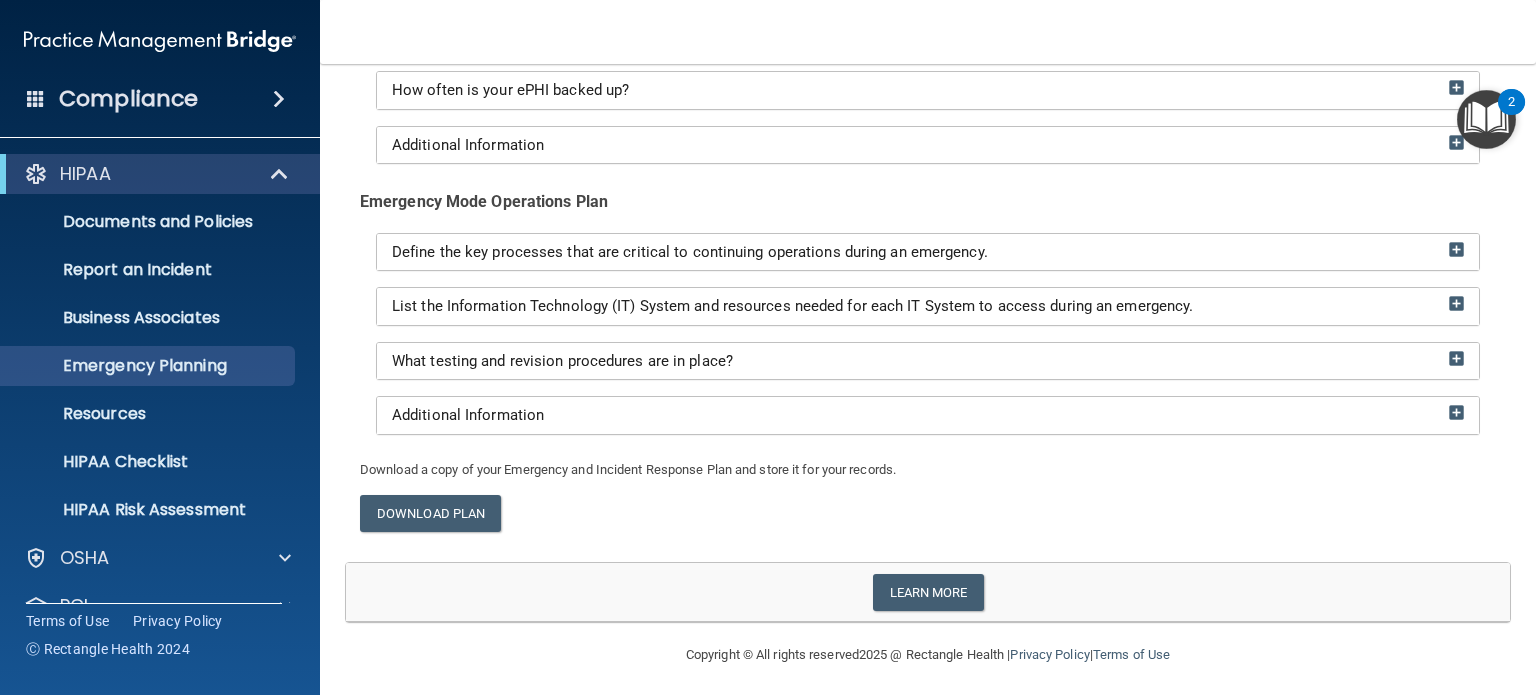 scroll, scrollTop: 1208, scrollLeft: 0, axis: vertical 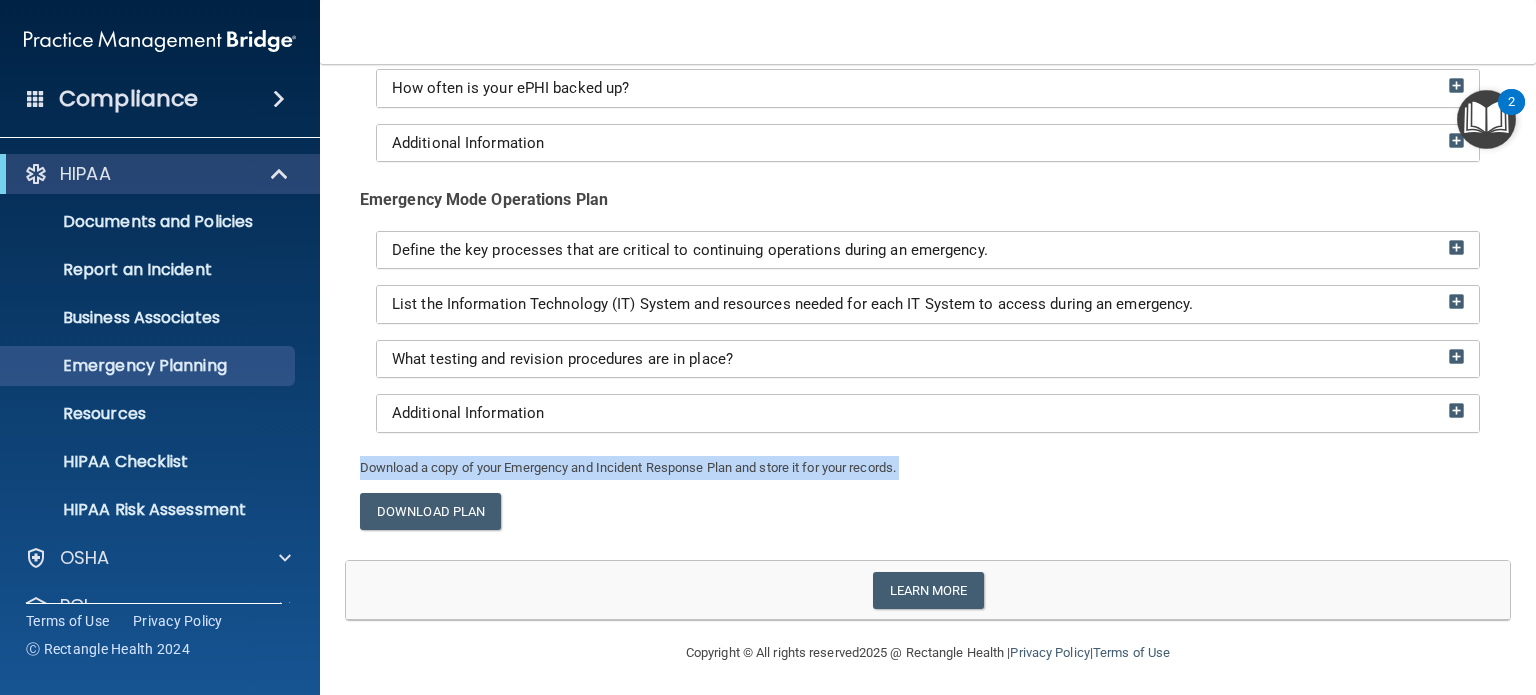 drag, startPoint x: 356, startPoint y: 461, endPoint x: 606, endPoint y: 521, distance: 257.0992 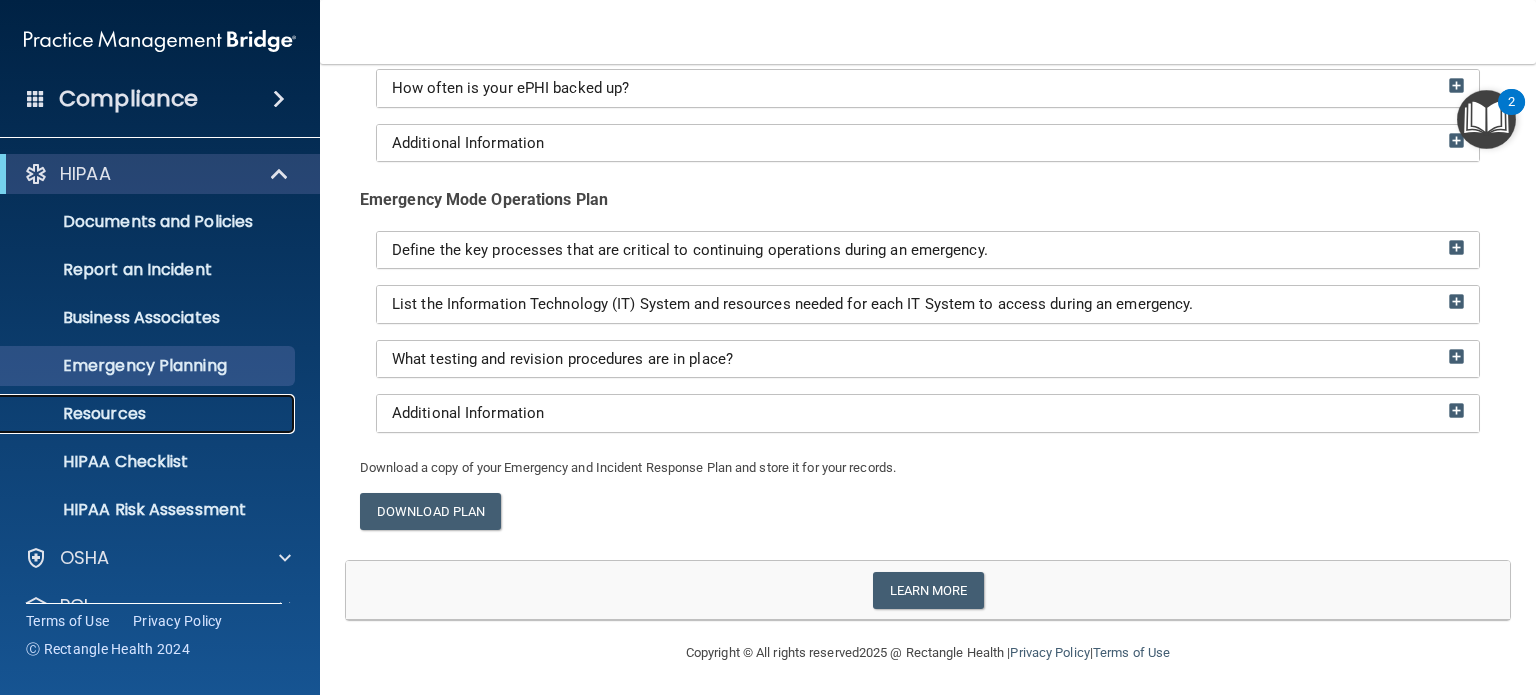 click on "Resources" at bounding box center (149, 414) 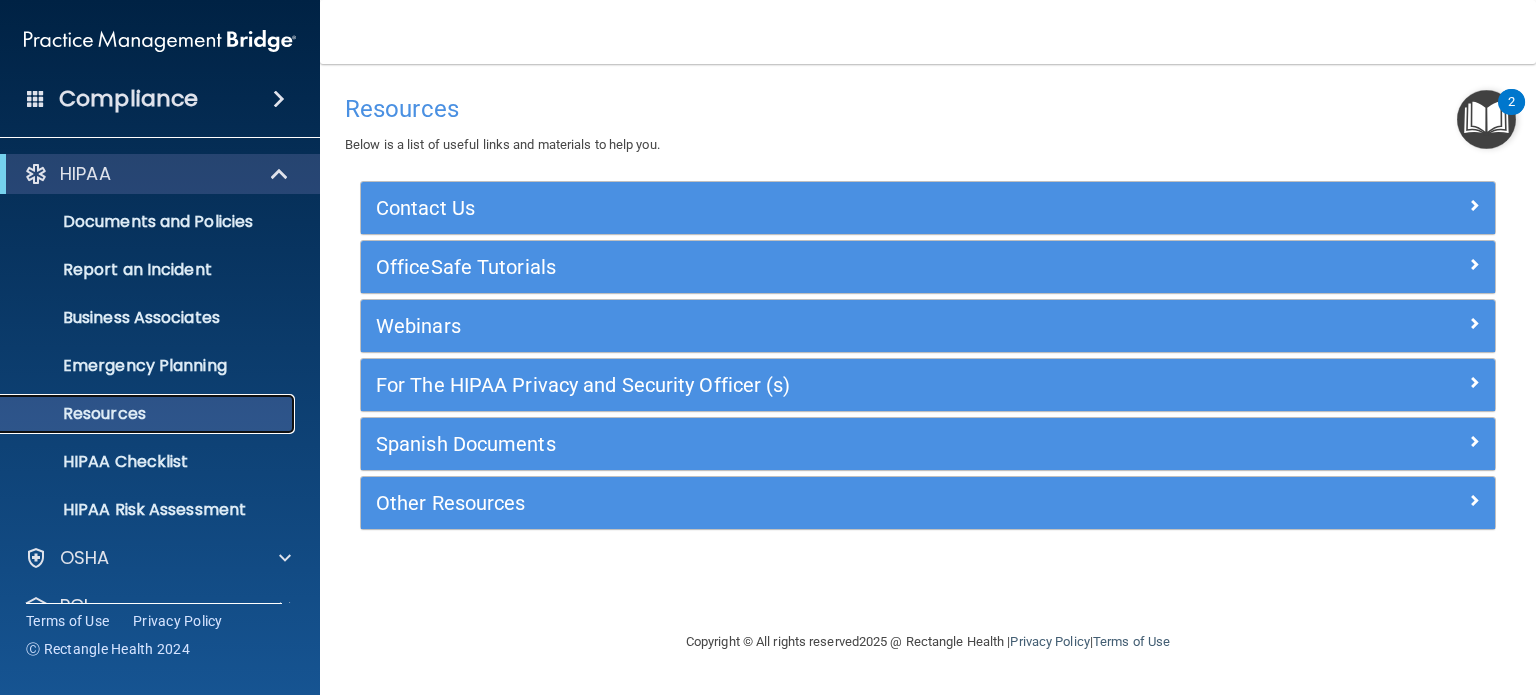 scroll, scrollTop: 0, scrollLeft: 0, axis: both 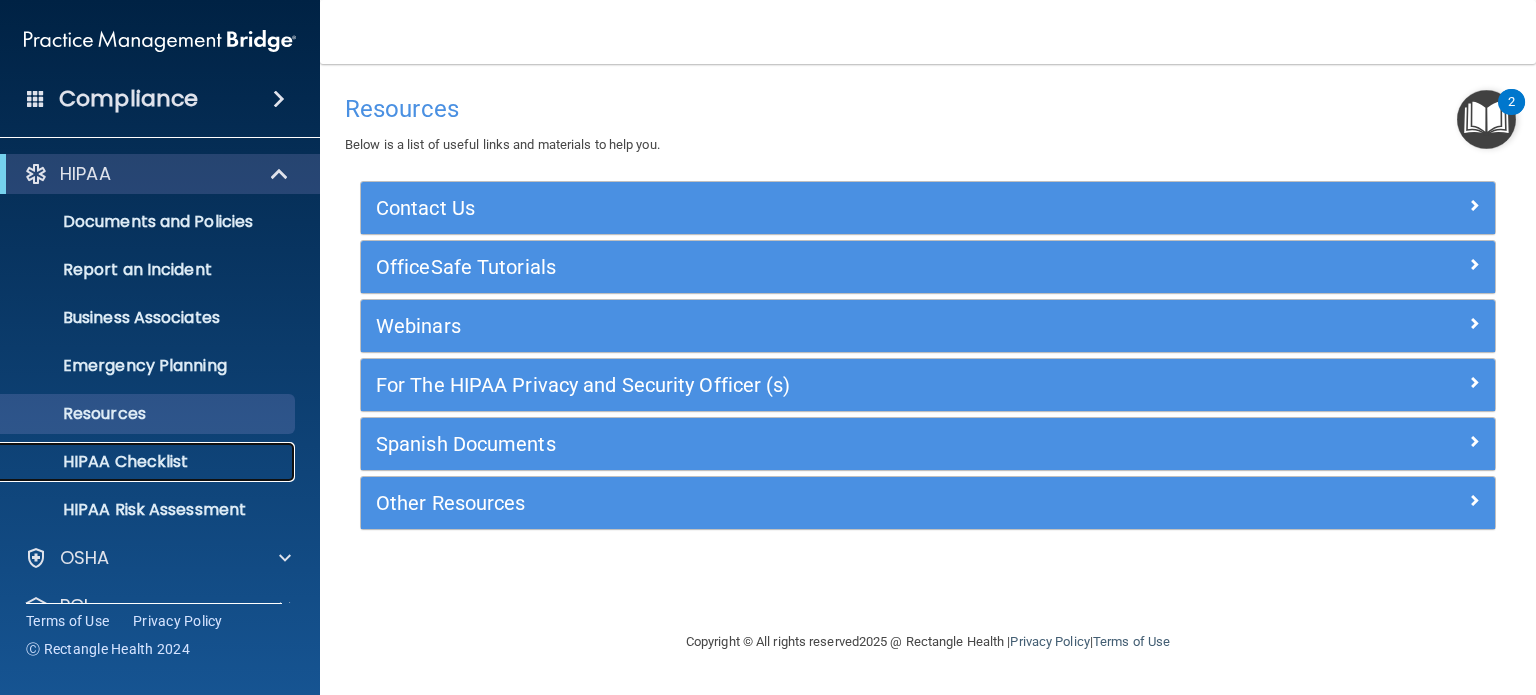 click on "HIPAA Checklist" at bounding box center [149, 462] 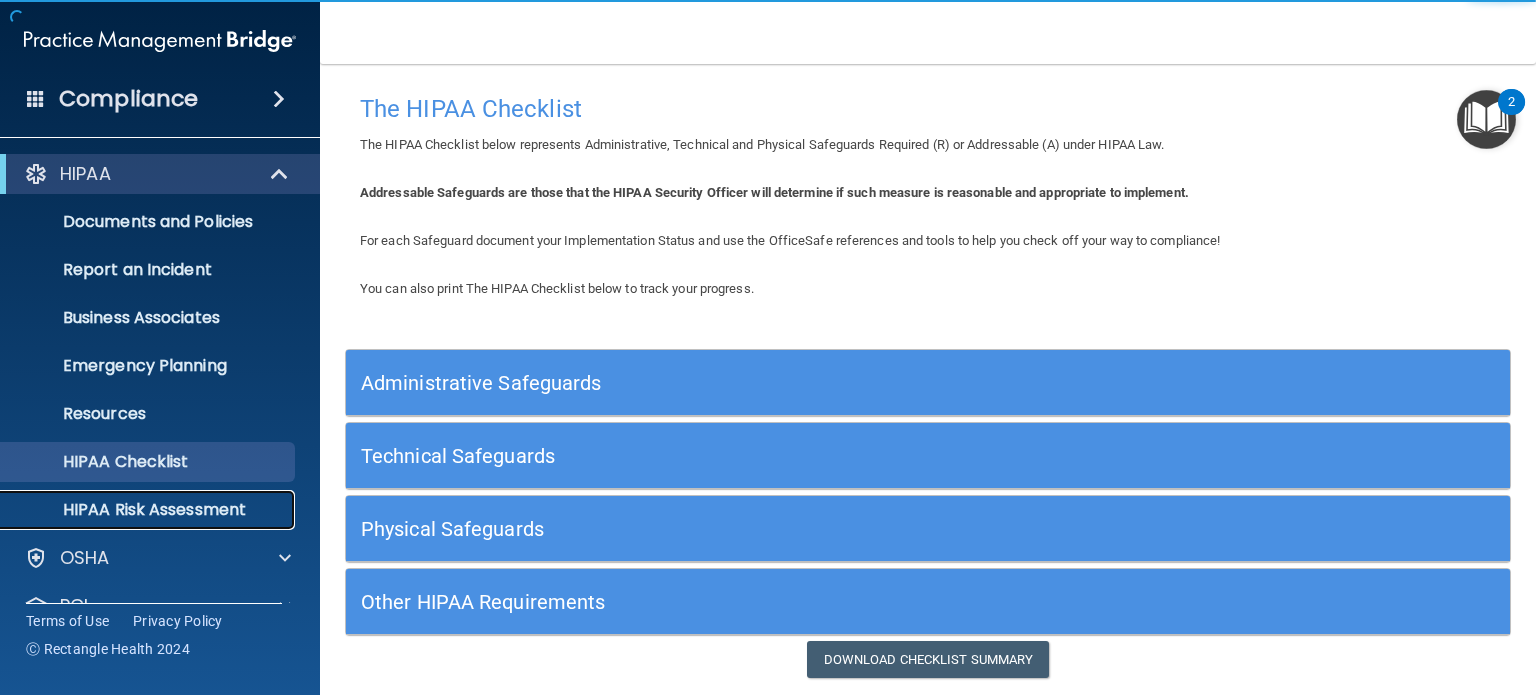 click on "HIPAA Risk Assessment" at bounding box center (149, 510) 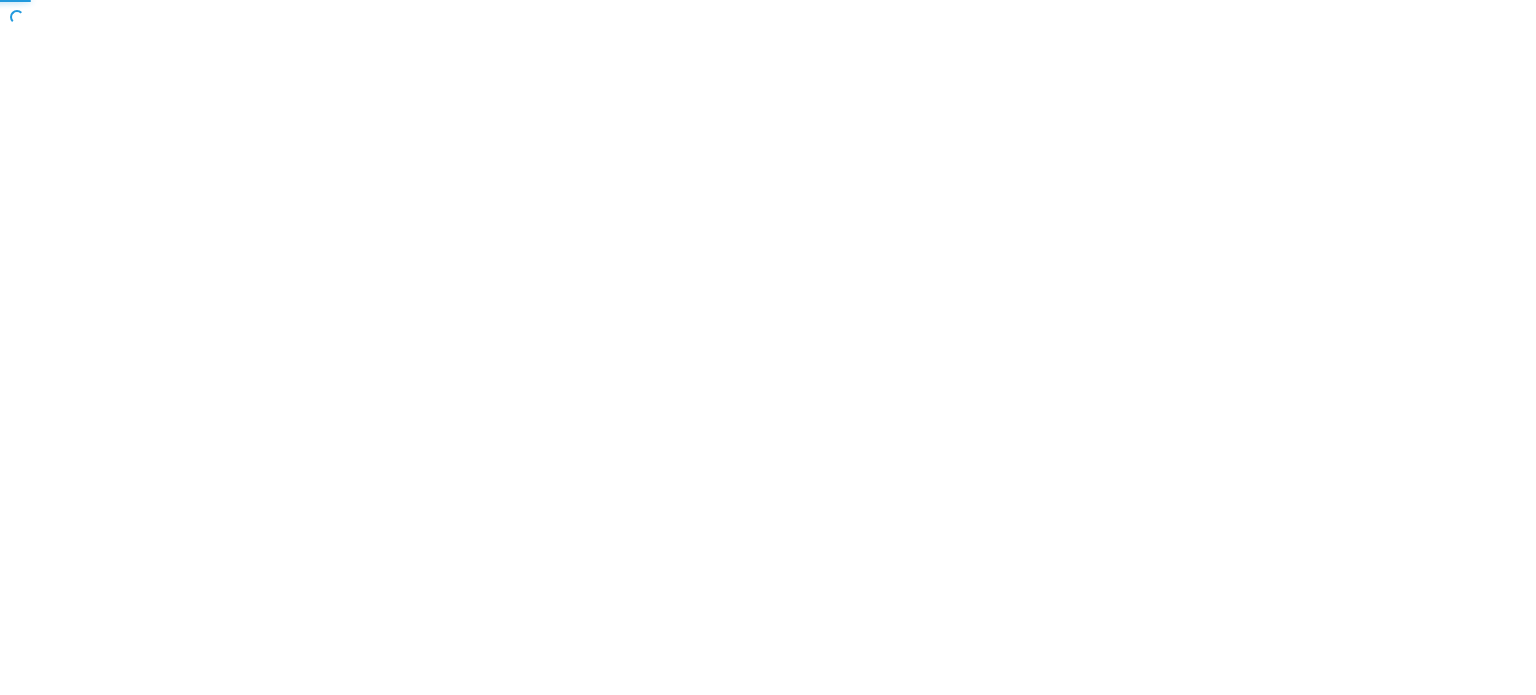 scroll, scrollTop: 0, scrollLeft: 0, axis: both 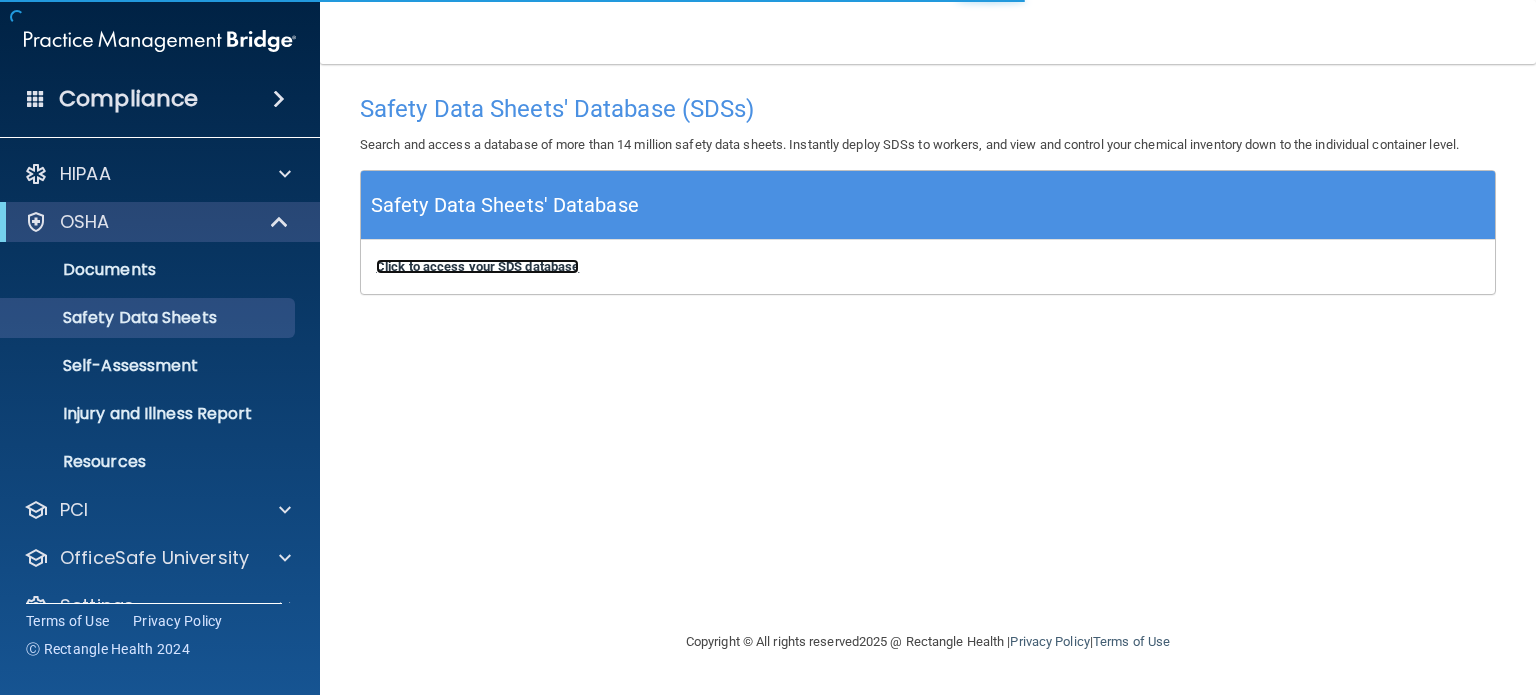 click on "Click to access your SDS database" at bounding box center (477, 266) 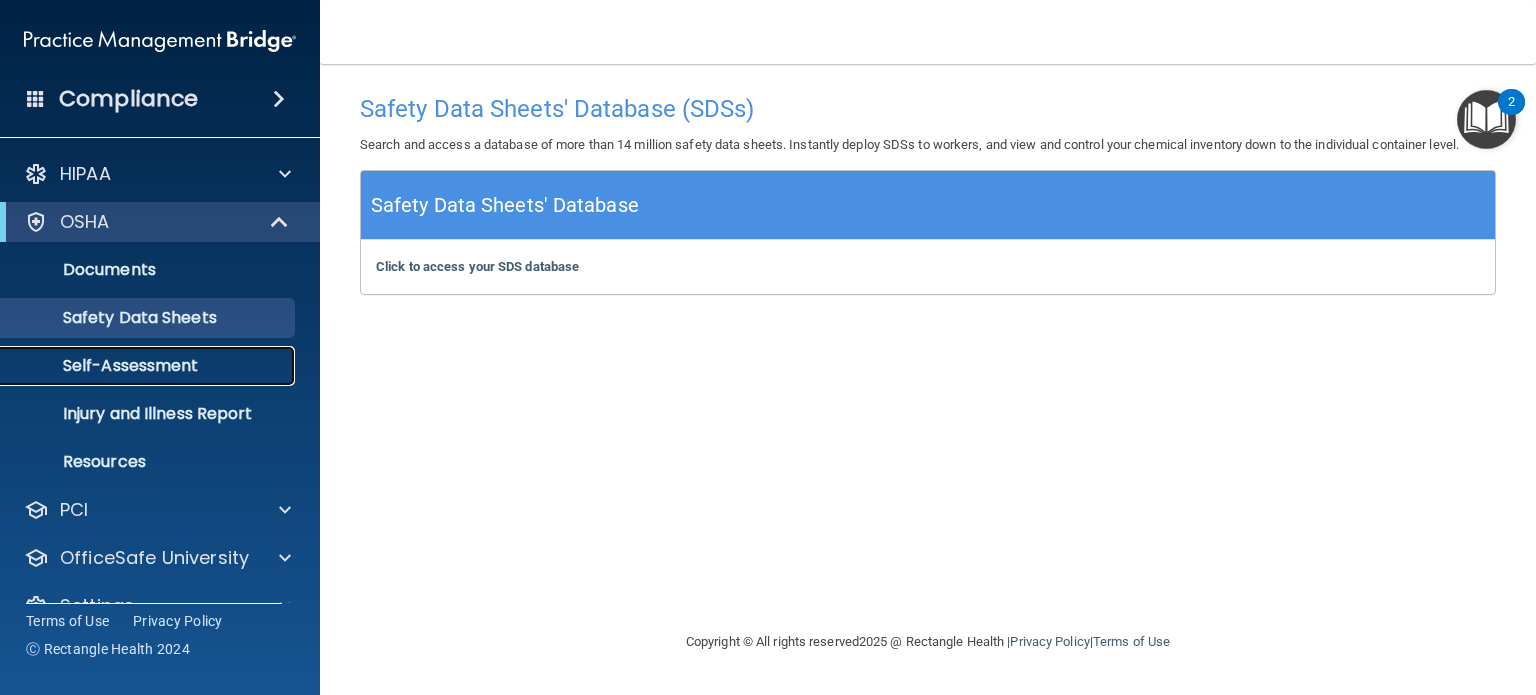 click on "Self-Assessment" at bounding box center (149, 366) 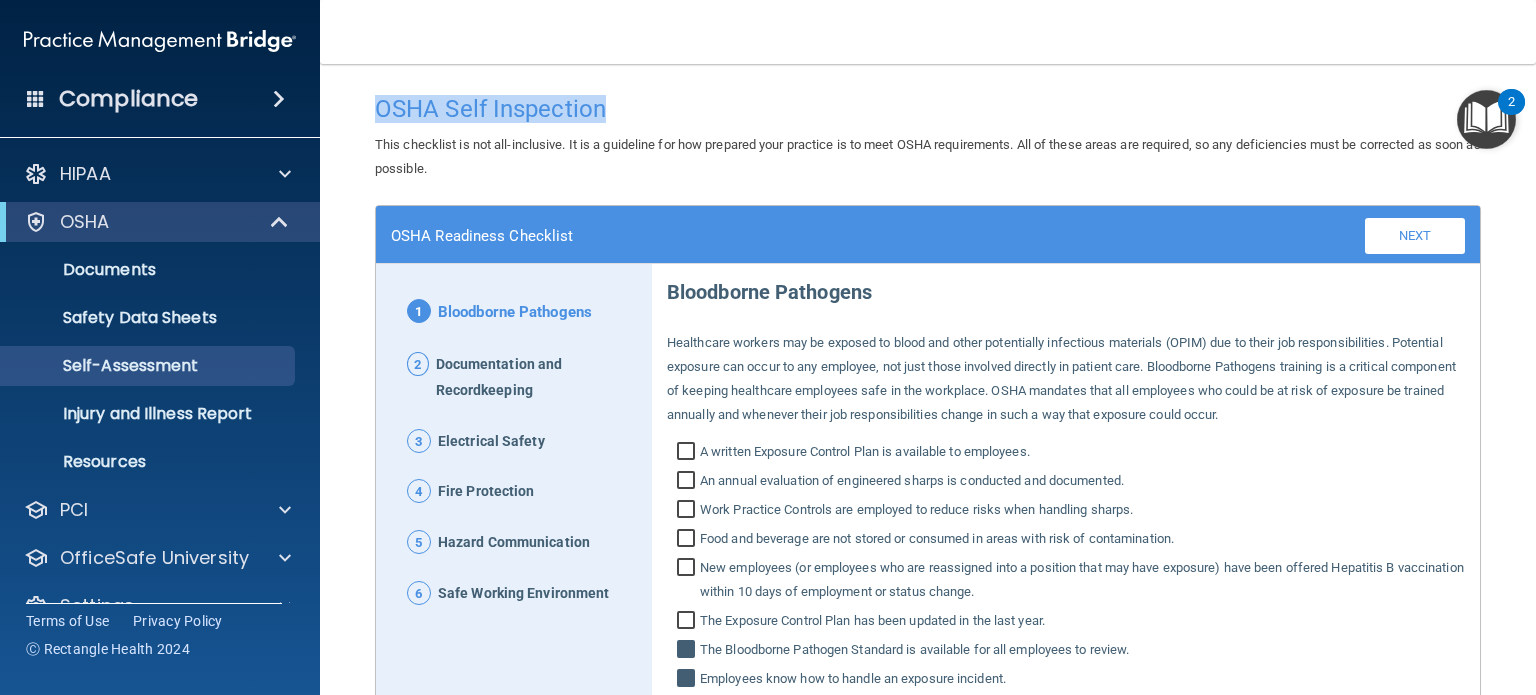 drag, startPoint x: 376, startPoint y: 110, endPoint x: 632, endPoint y: 113, distance: 256.01758 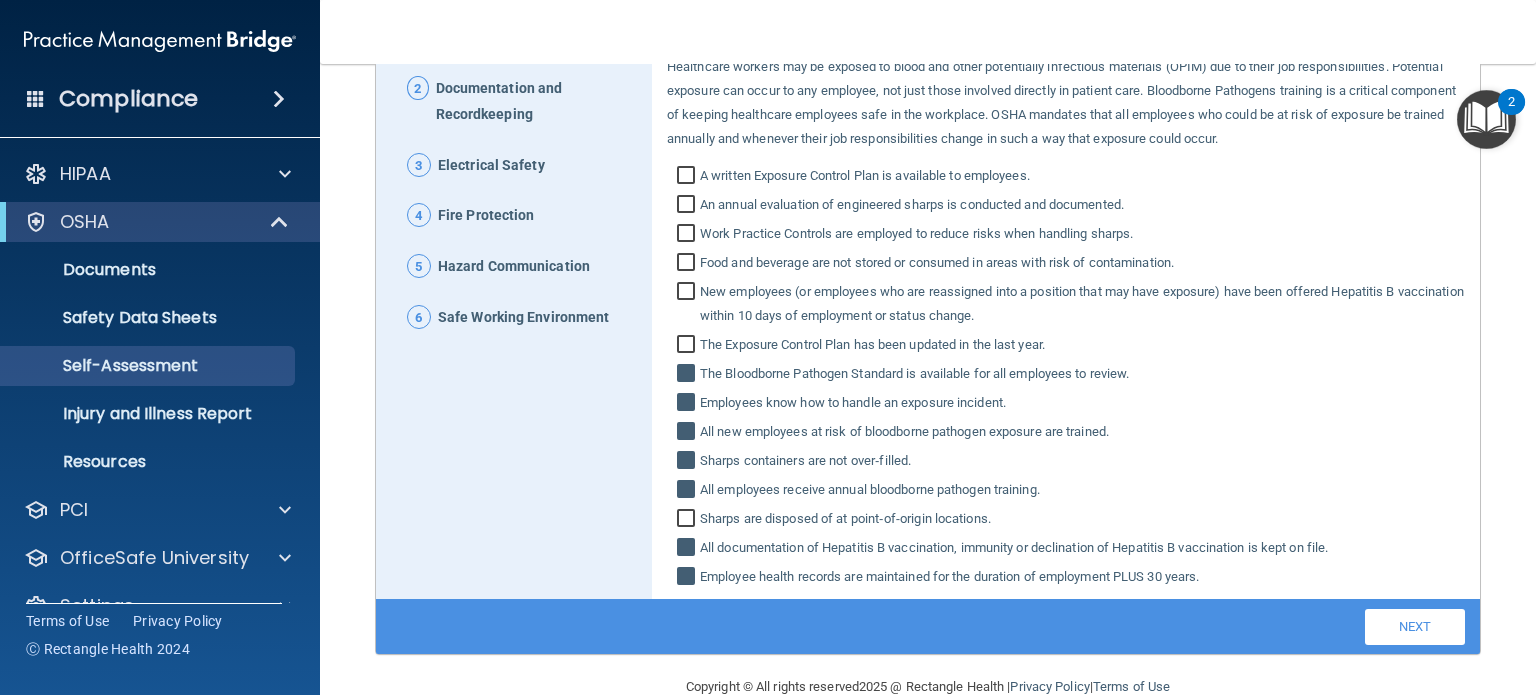 scroll, scrollTop: 315, scrollLeft: 0, axis: vertical 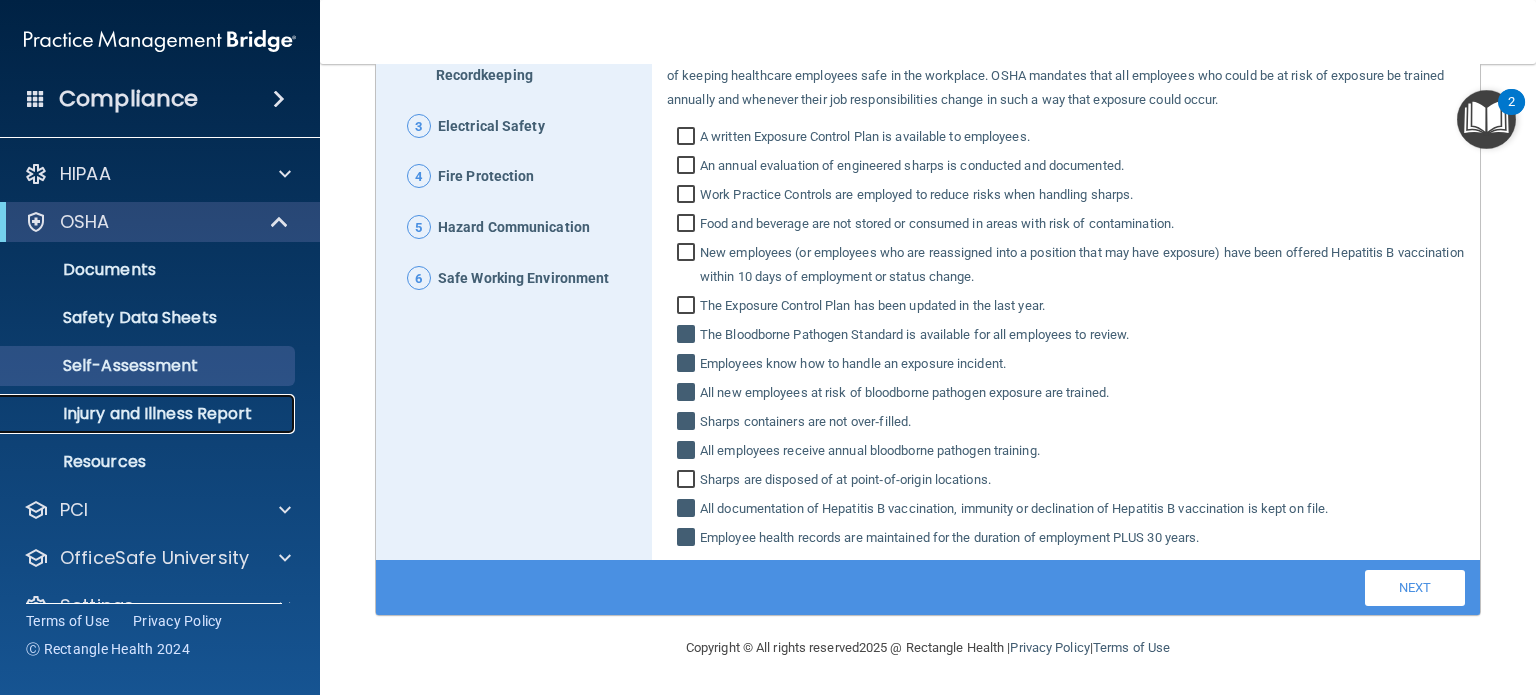 click on "Injury and Illness Report" at bounding box center (149, 414) 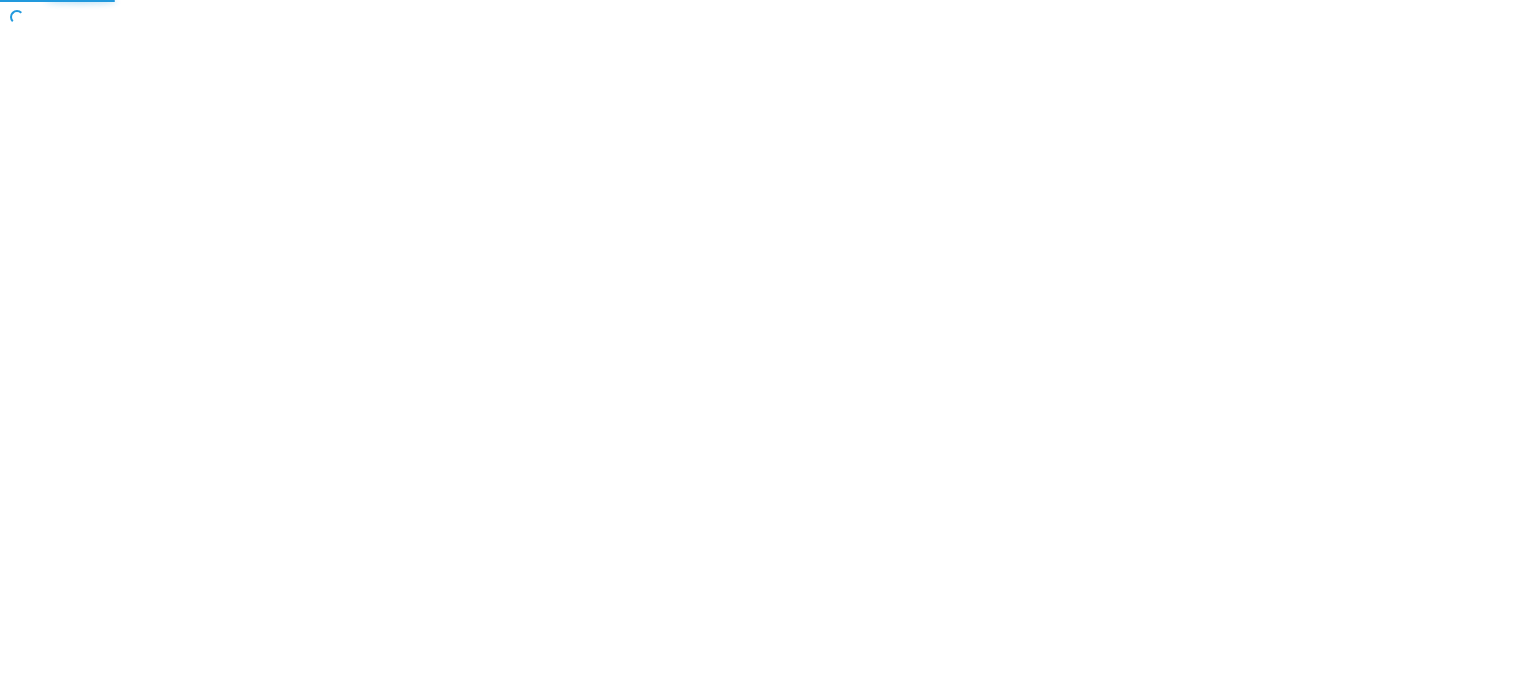 scroll, scrollTop: 0, scrollLeft: 0, axis: both 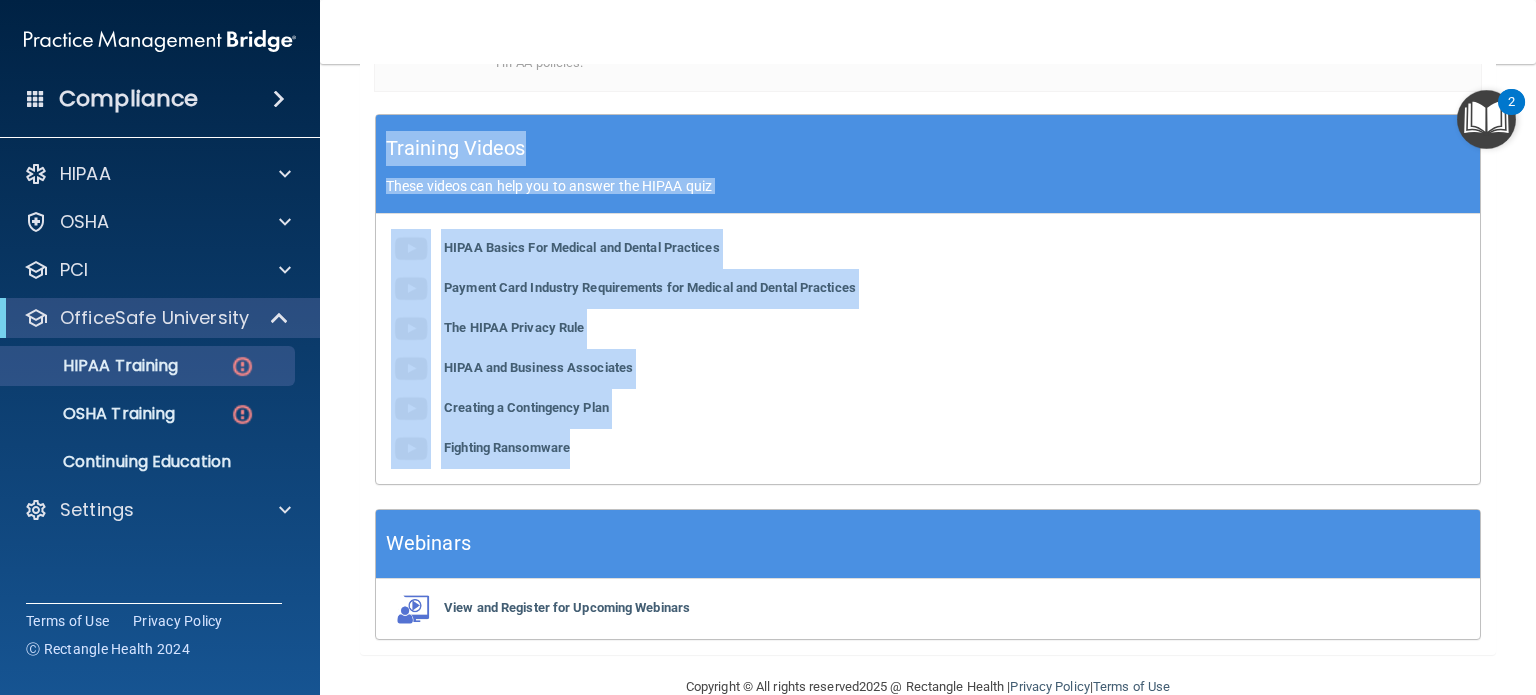 drag, startPoint x: 384, startPoint y: 169, endPoint x: 886, endPoint y: 461, distance: 580.7478 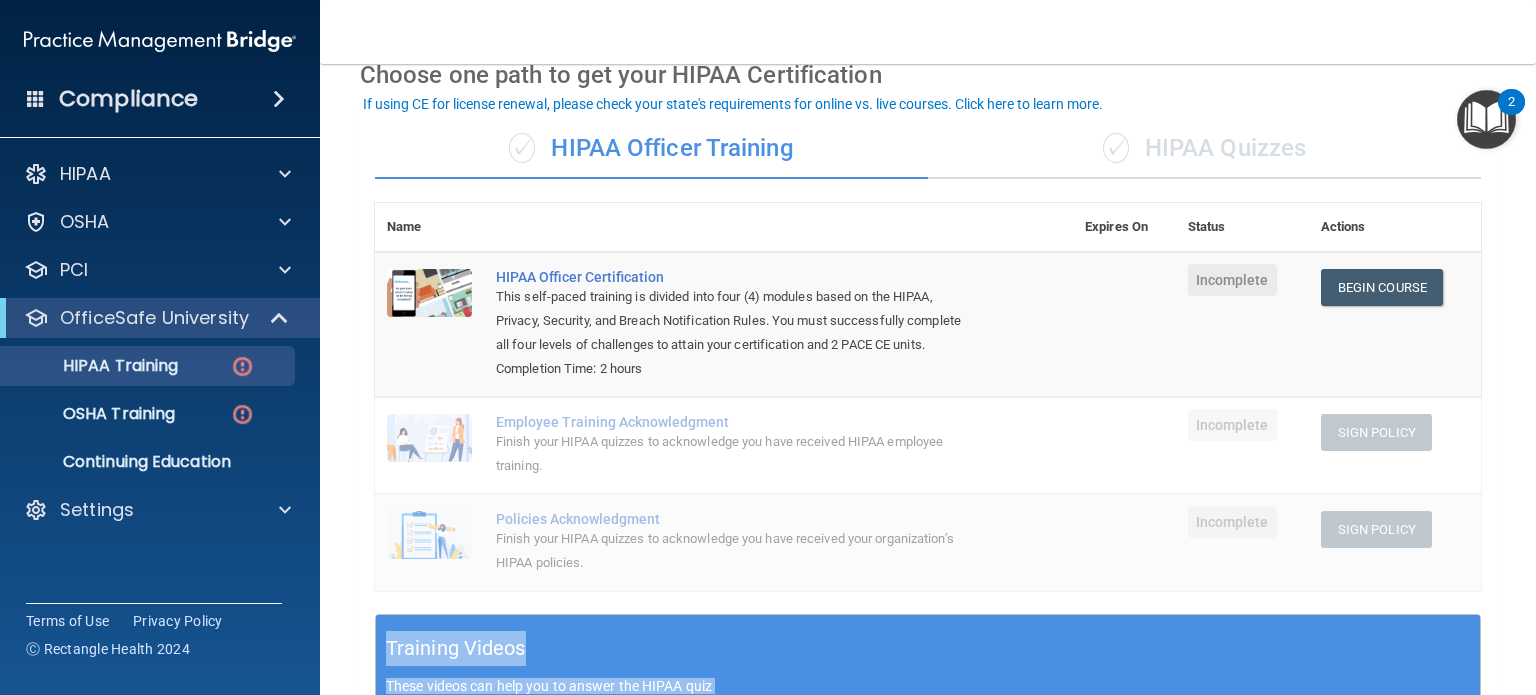 scroll, scrollTop: 0, scrollLeft: 0, axis: both 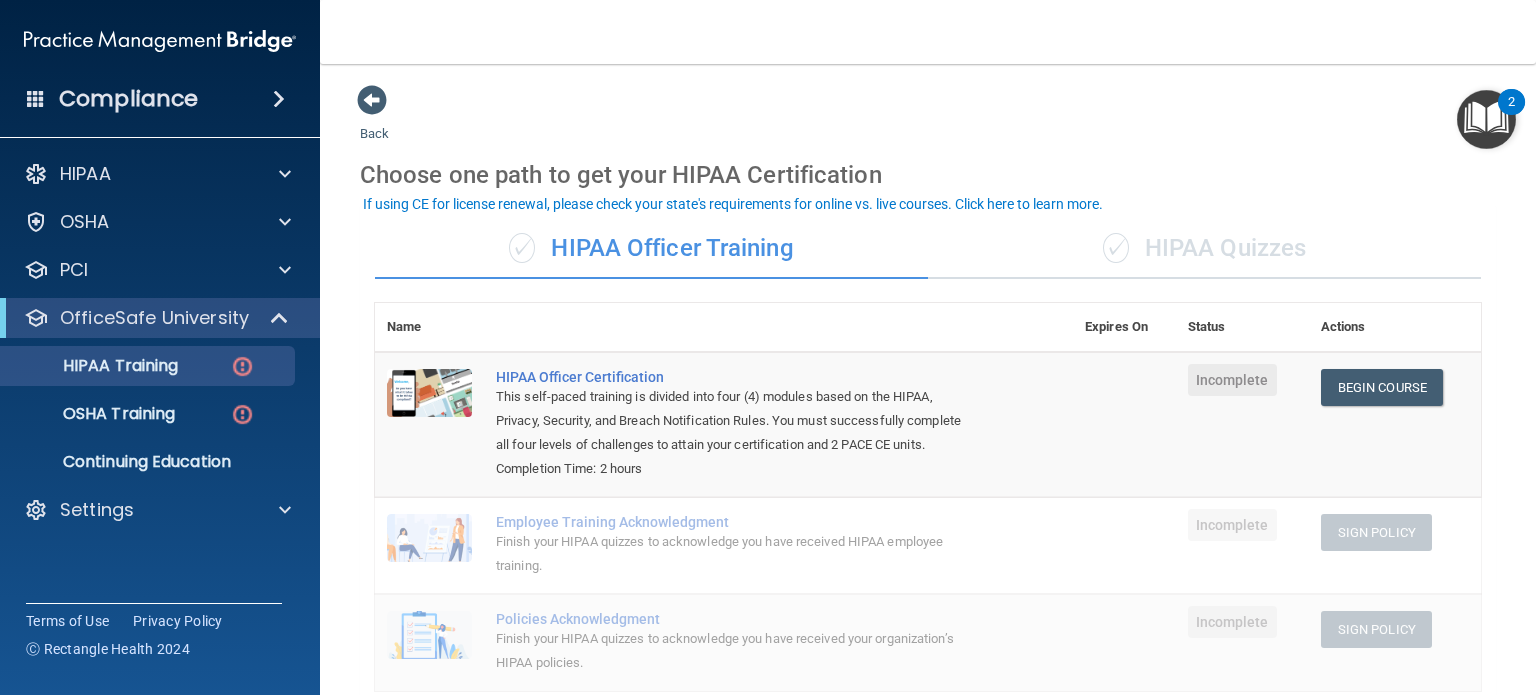 click on "✓   HIPAA Quizzes" at bounding box center (1204, 249) 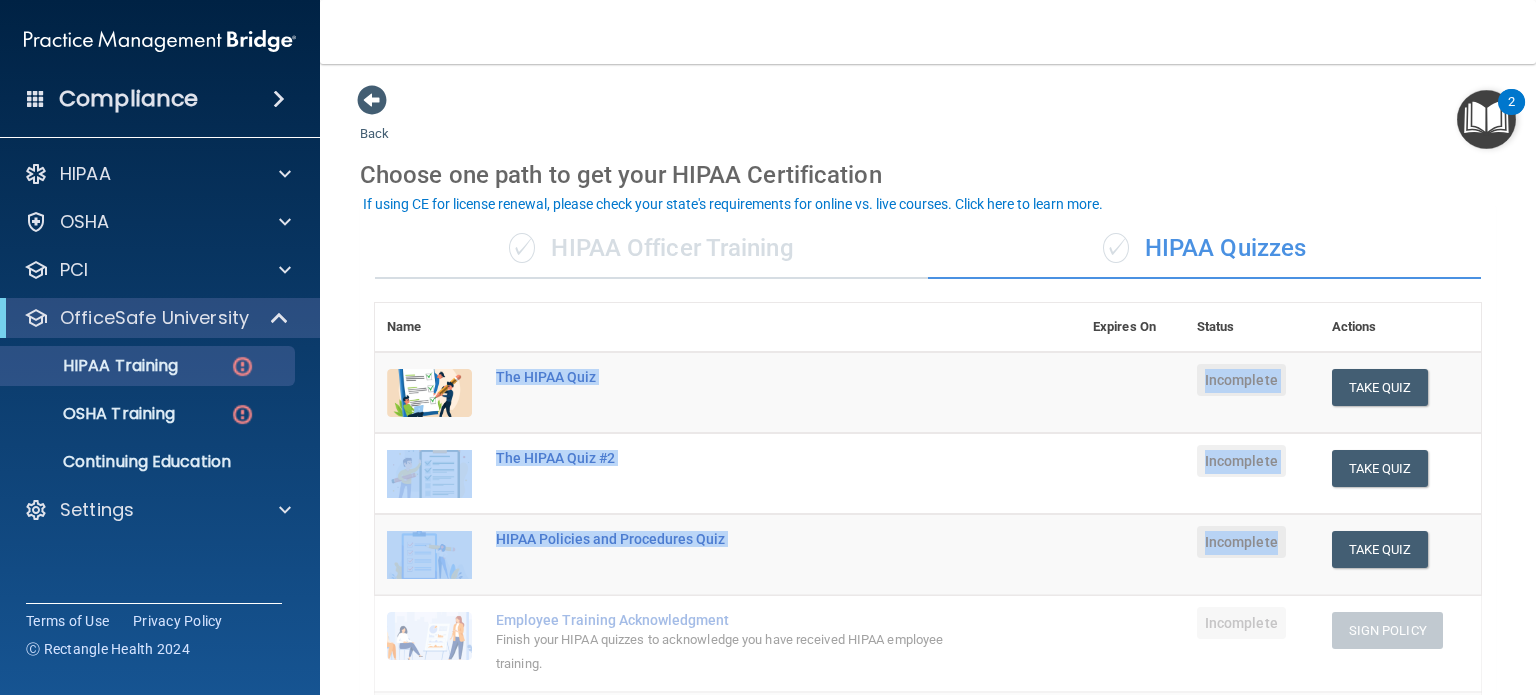 drag, startPoint x: 491, startPoint y: 379, endPoint x: 1274, endPoint y: 547, distance: 800.8202 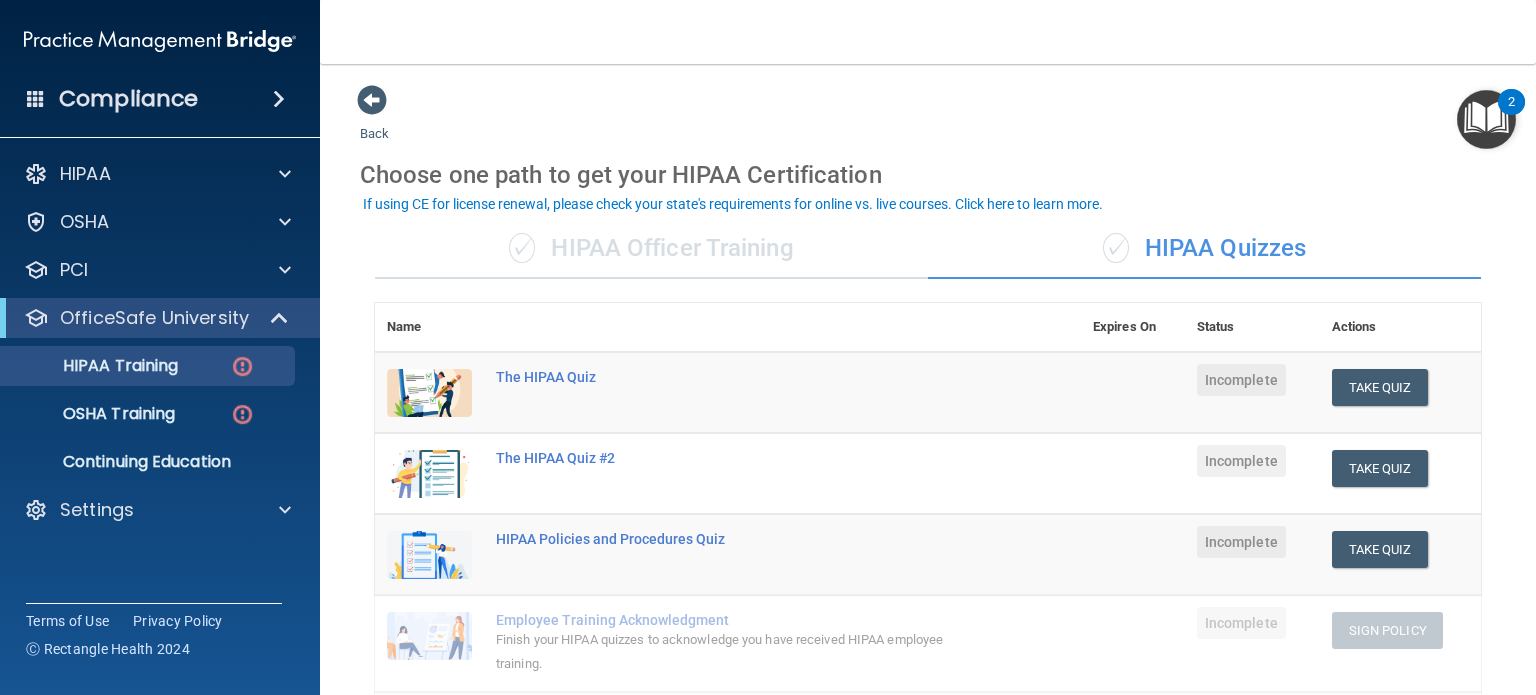 click on "✓   HIPAA Officer Training       ✓   HIPAA Quizzes                      Name    Expires On  Status  Actions                     The HIPAA Quiz             Incomplete              Take Quiz       Download Certificate                        The HIPAA Quiz #2             Incomplete              Take Quiz       Download Certificate                        HIPAA Policies and Procedures Quiz             Incomplete              Take Quiz       Download Certificate                Employee Training Acknowledgment   Finish your HIPAA quizzes to acknowledge you have received HIPAA employee training.        Incomplete              Sign Policy       Sign Policy       Download Policy            Policies Acknowledgment   Finish your HIPAA quizzes to acknowledge you have received your organization’s HIPAA policies.        Incomplete              Sign Policy       Sign Policy       Download Policy                 Training Videos   These videos can help you to answer the HIPAA quiz" at bounding box center [928, 778] 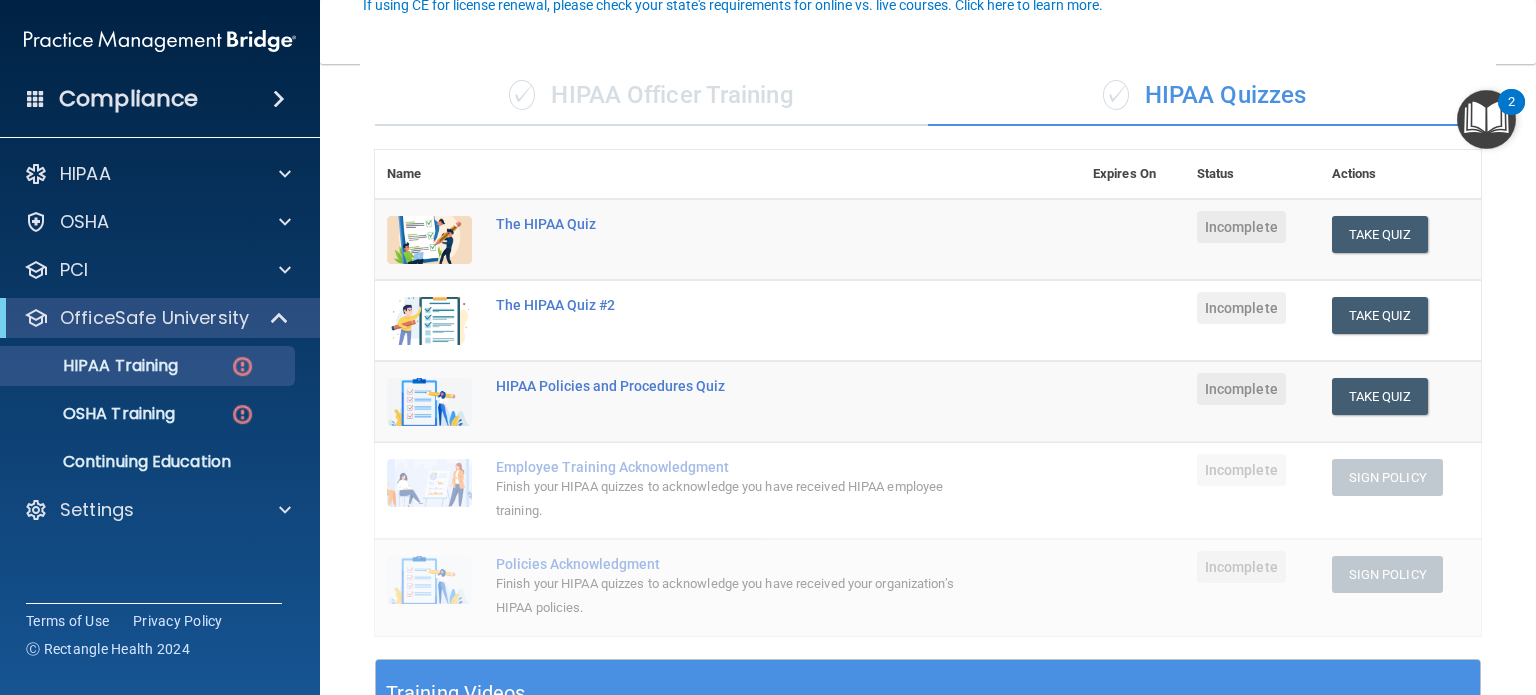 scroll, scrollTop: 200, scrollLeft: 0, axis: vertical 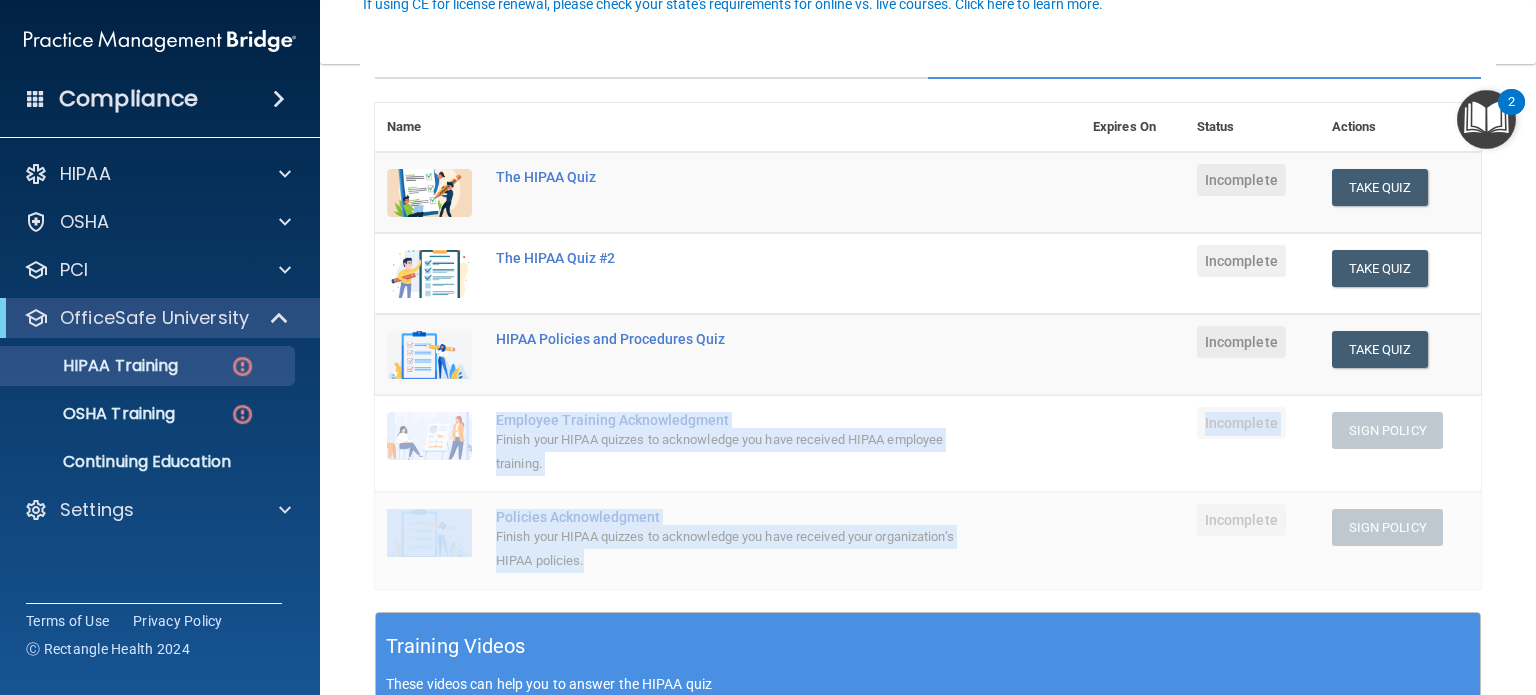 drag, startPoint x: 495, startPoint y: 424, endPoint x: 720, endPoint y: 587, distance: 277.83807 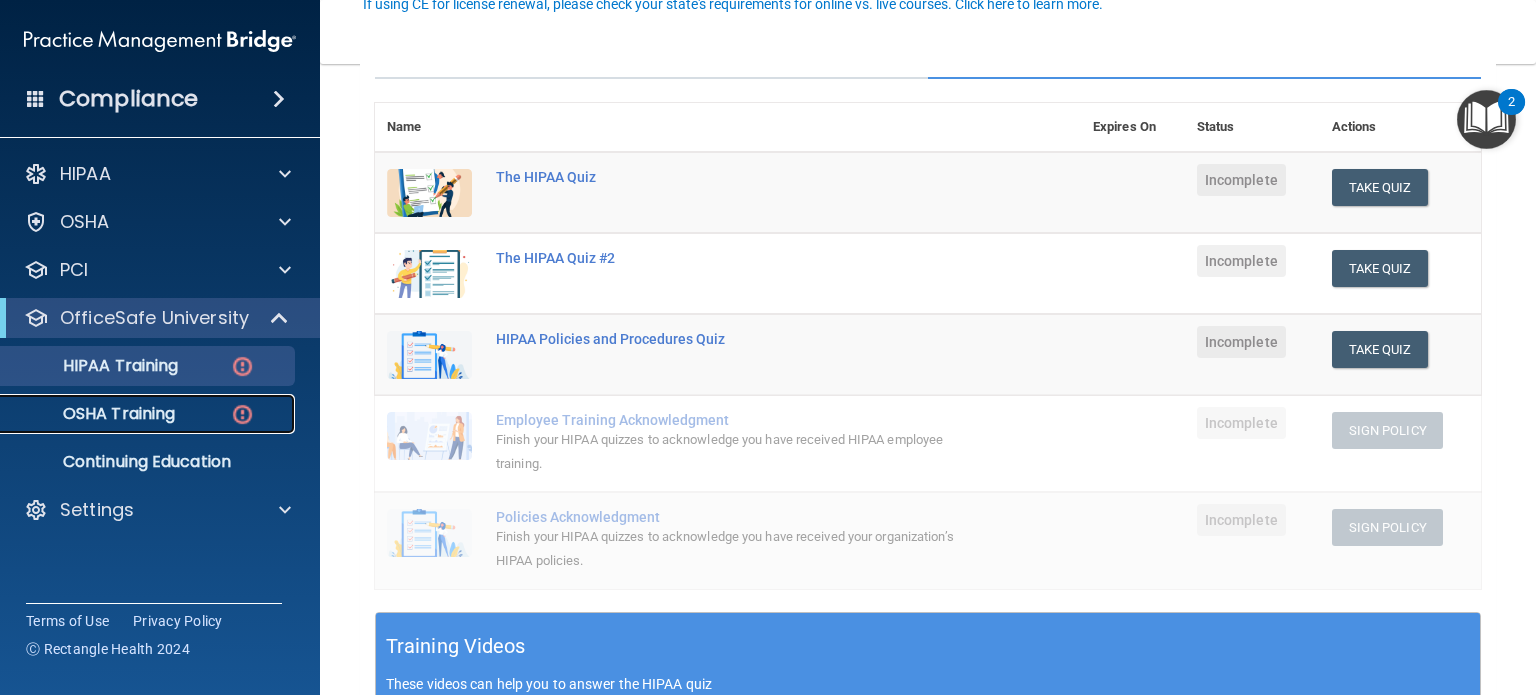 click on "OSHA Training" at bounding box center [149, 414] 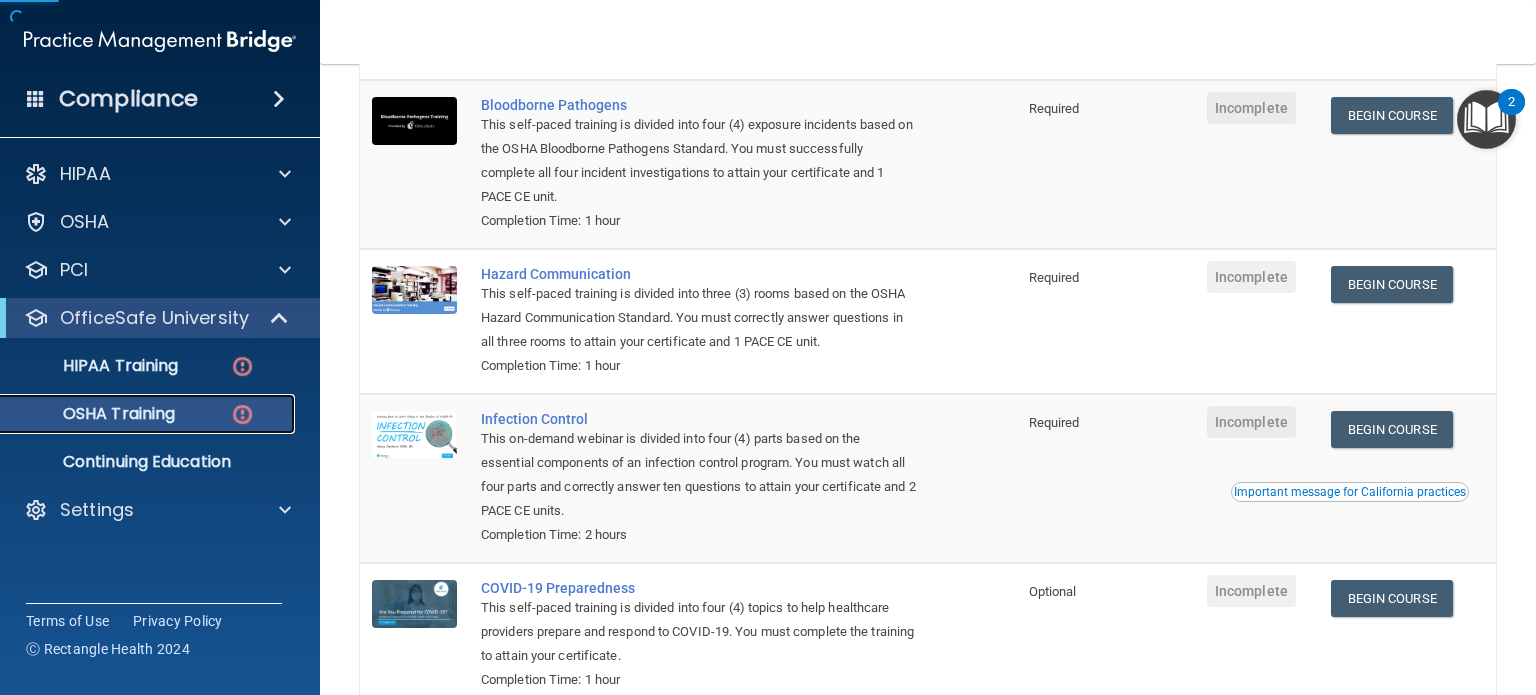 scroll, scrollTop: 0, scrollLeft: 0, axis: both 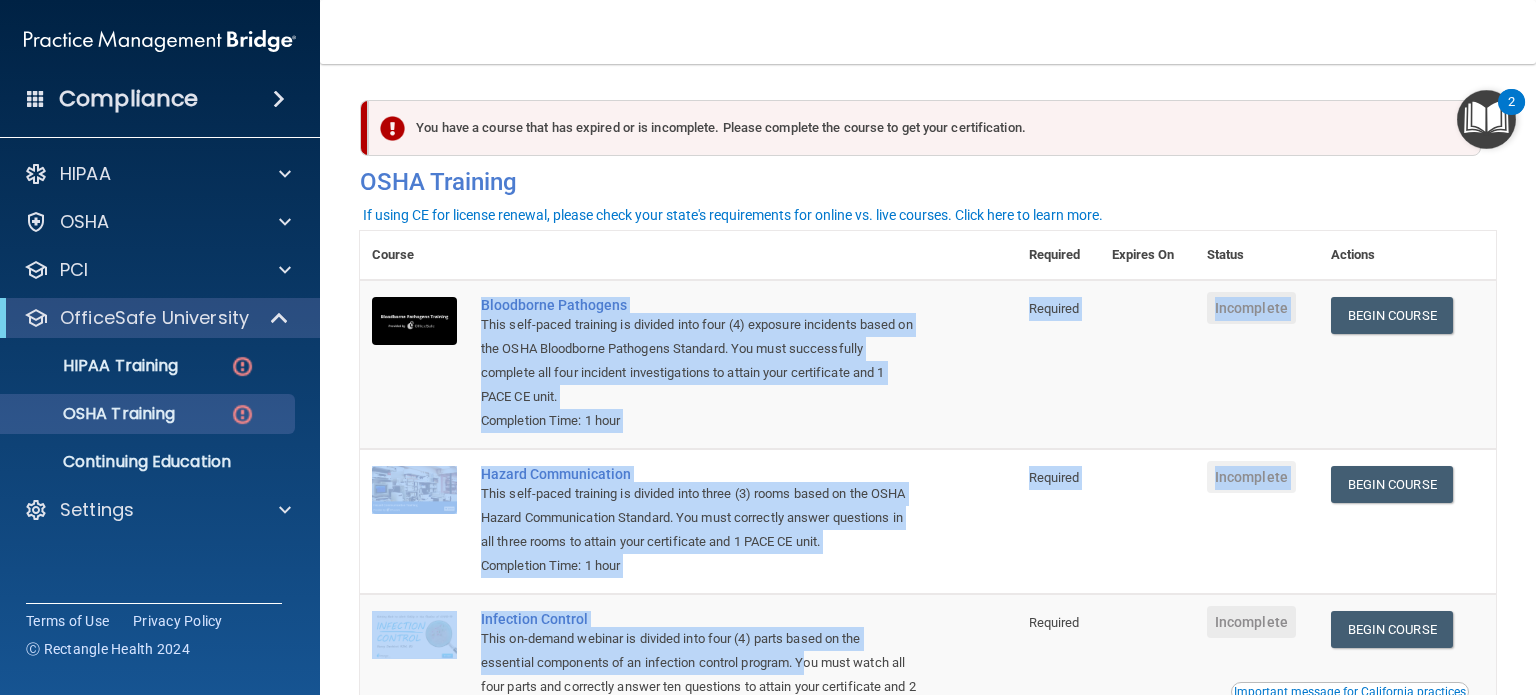 drag, startPoint x: 478, startPoint y: 304, endPoint x: 808, endPoint y: 667, distance: 490.58026 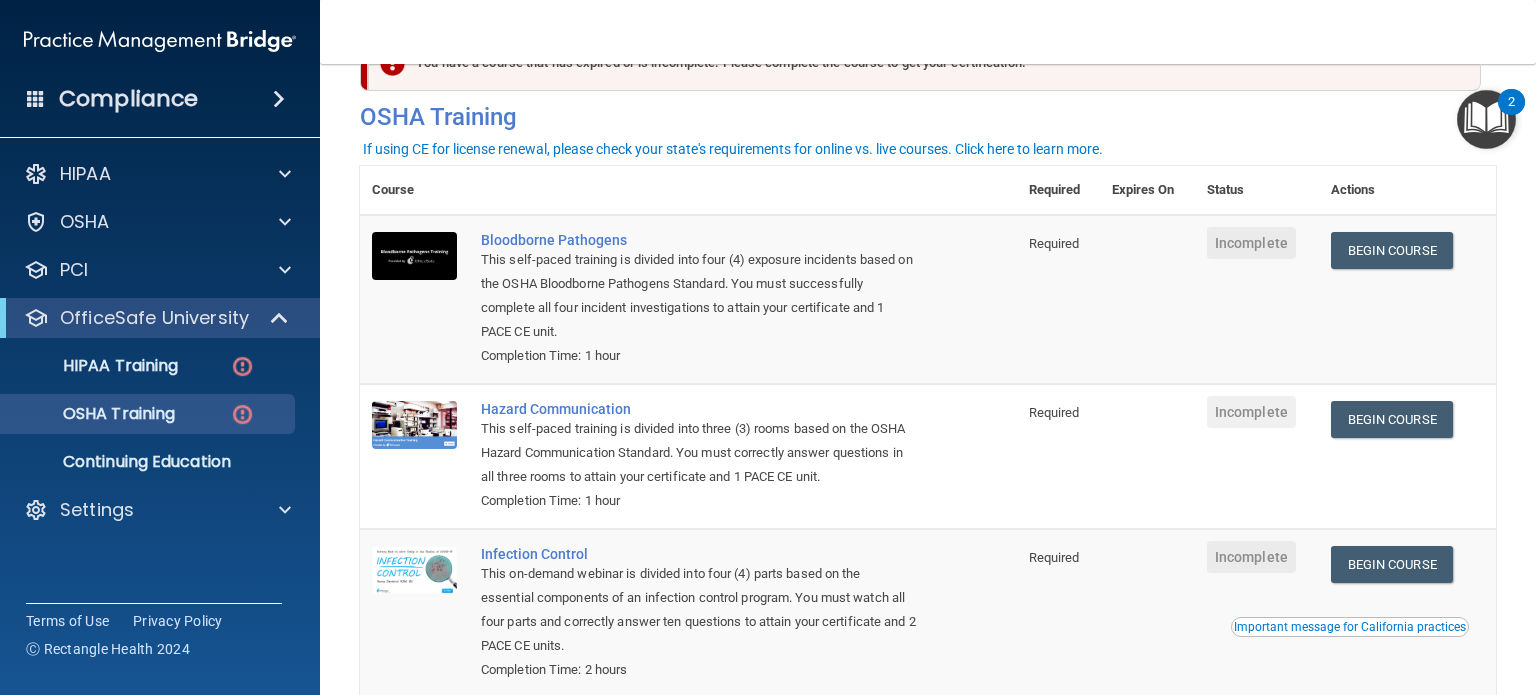 scroll, scrollTop: 100, scrollLeft: 0, axis: vertical 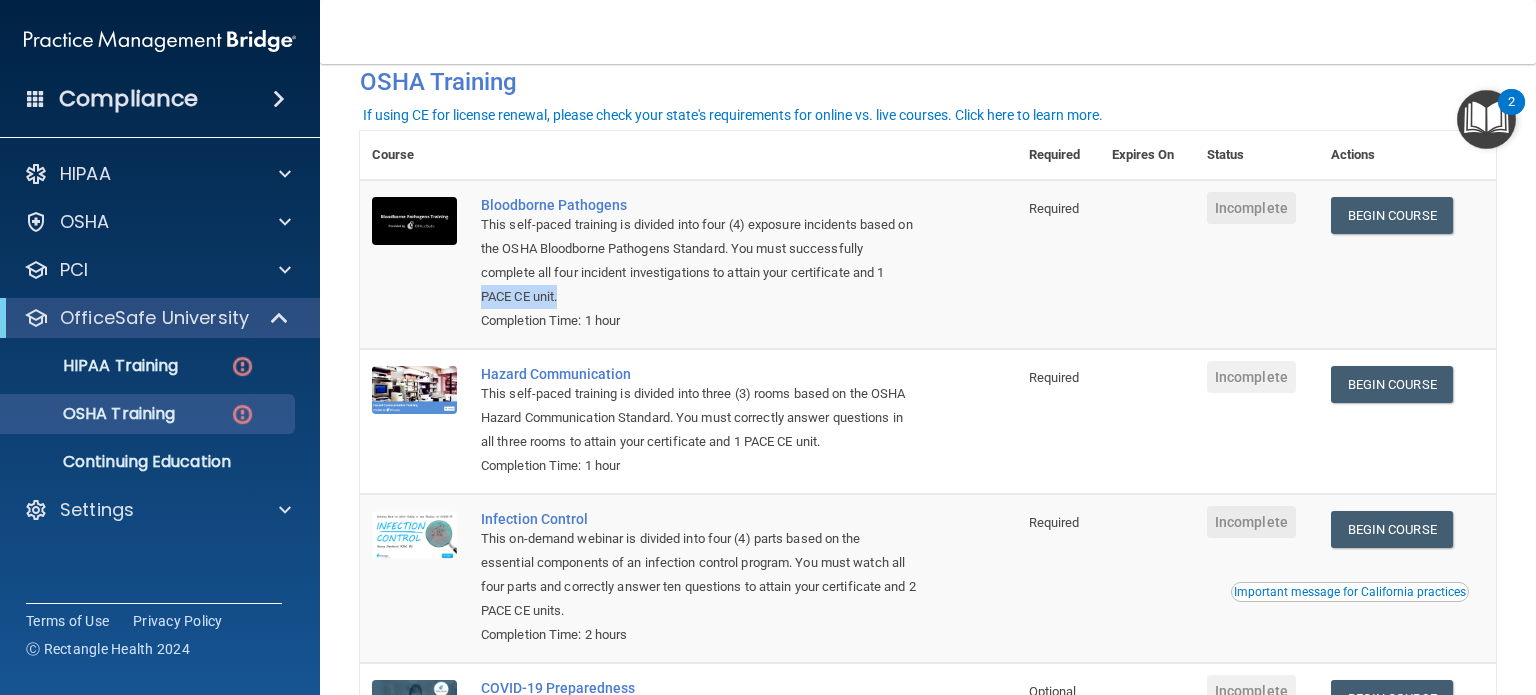 drag, startPoint x: 582, startPoint y: 298, endPoint x: 475, endPoint y: 295, distance: 107.042046 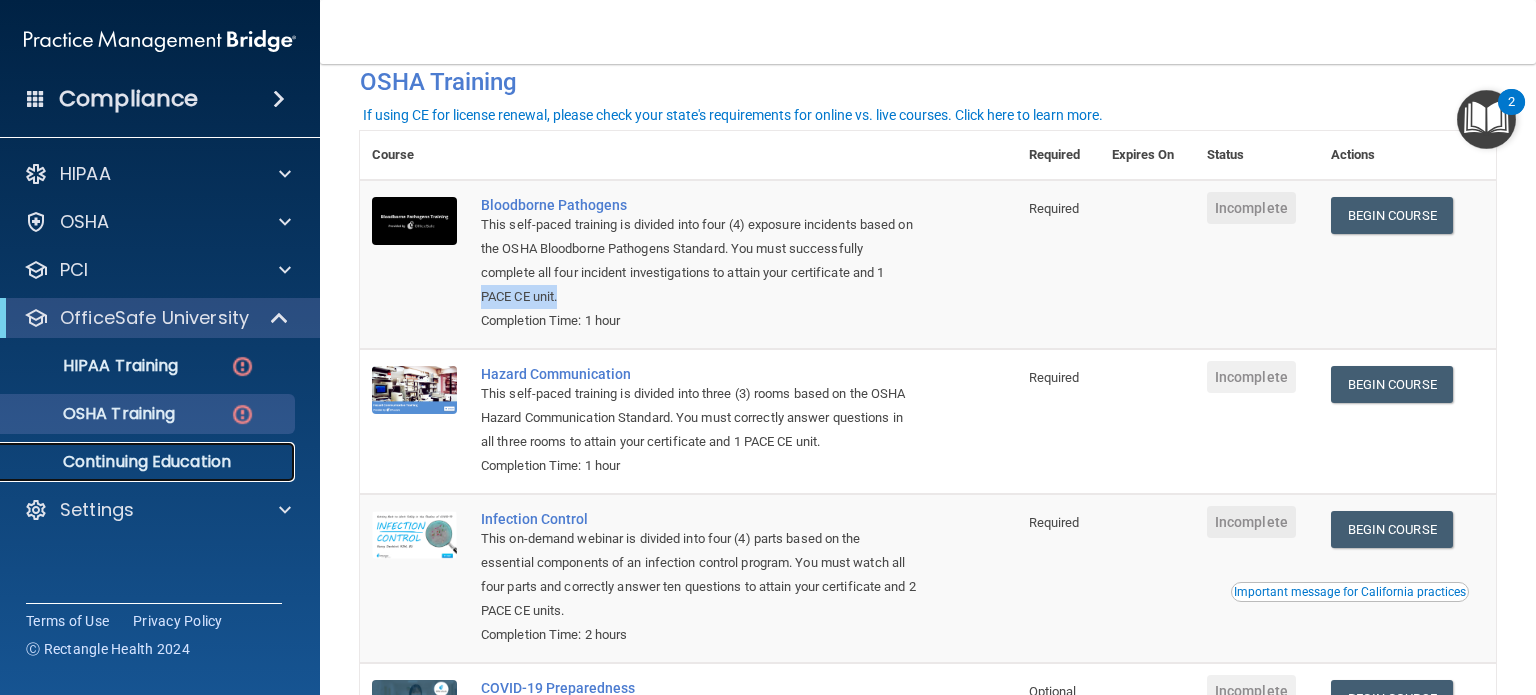 click on "Continuing Education" at bounding box center [149, 462] 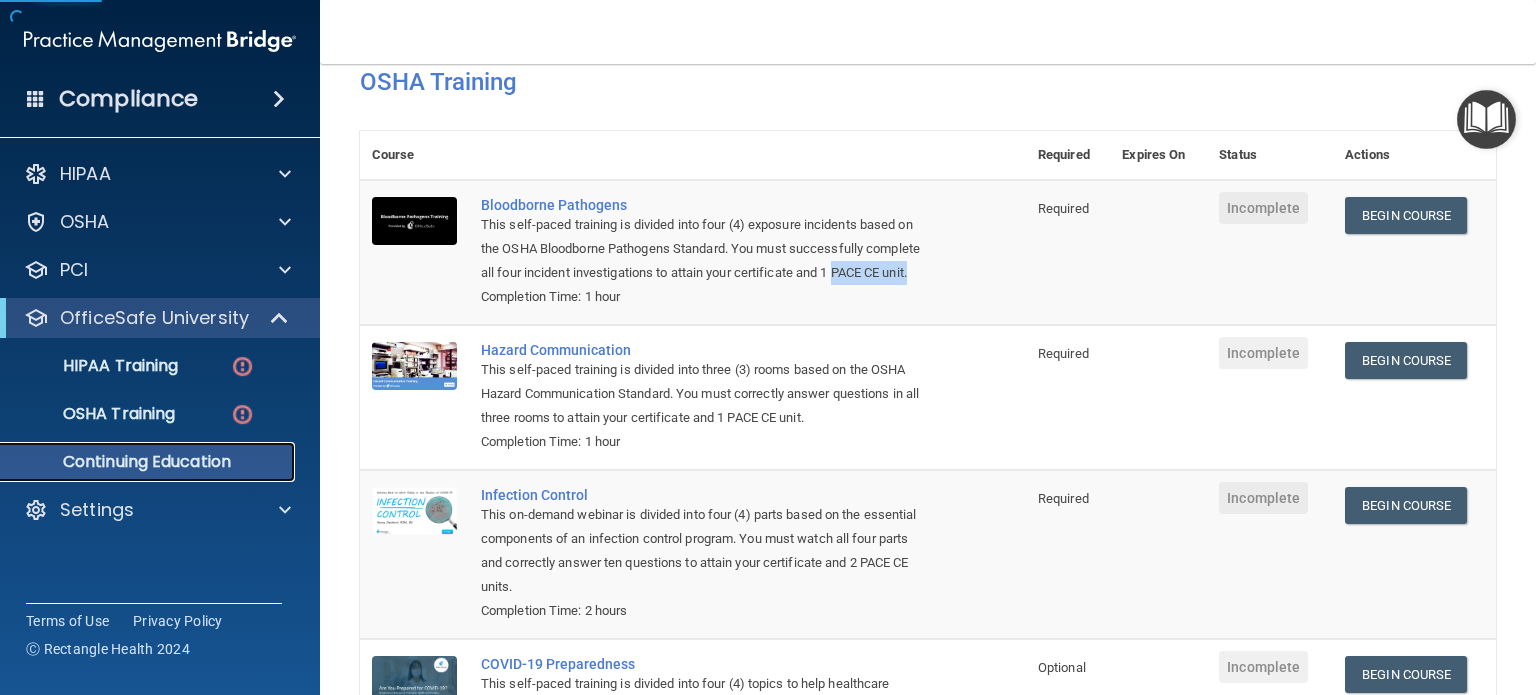 scroll, scrollTop: 0, scrollLeft: 0, axis: both 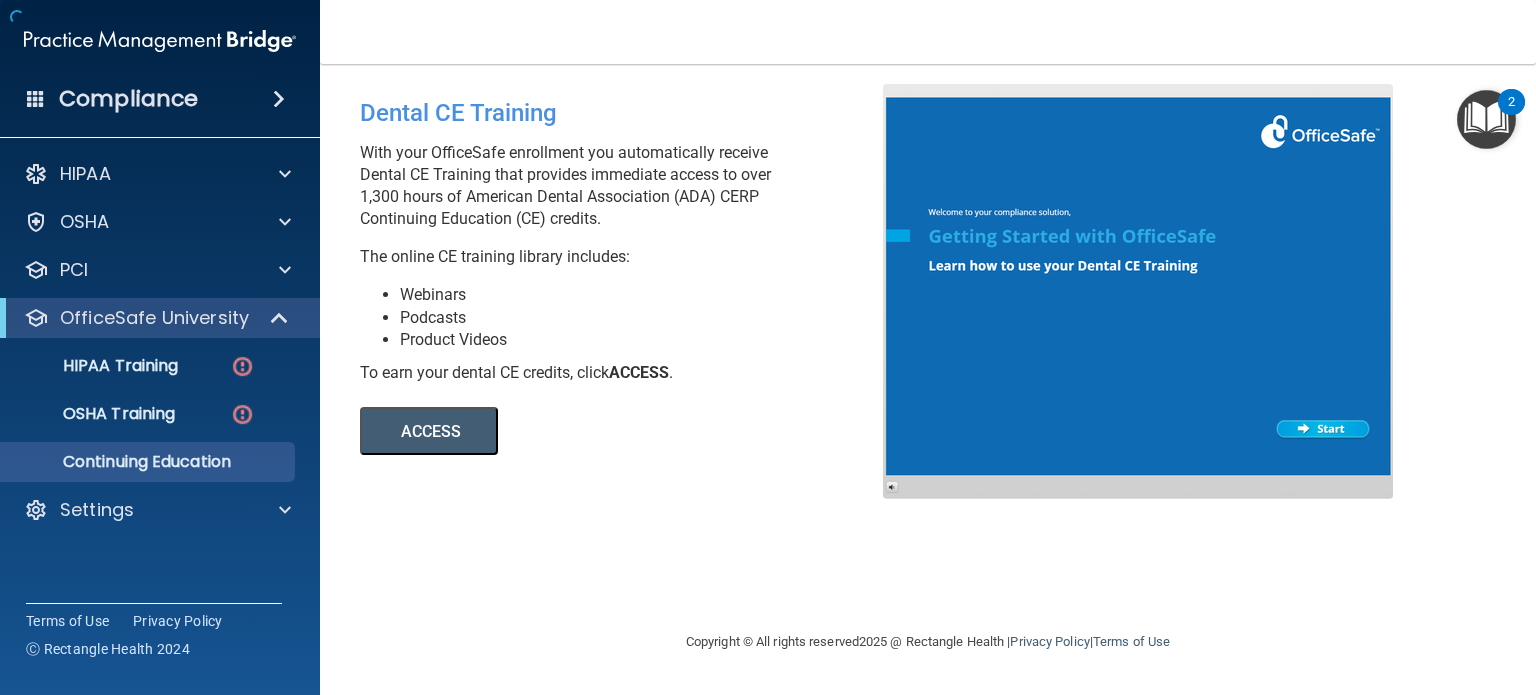 click on "ACCESS" at bounding box center [429, 431] 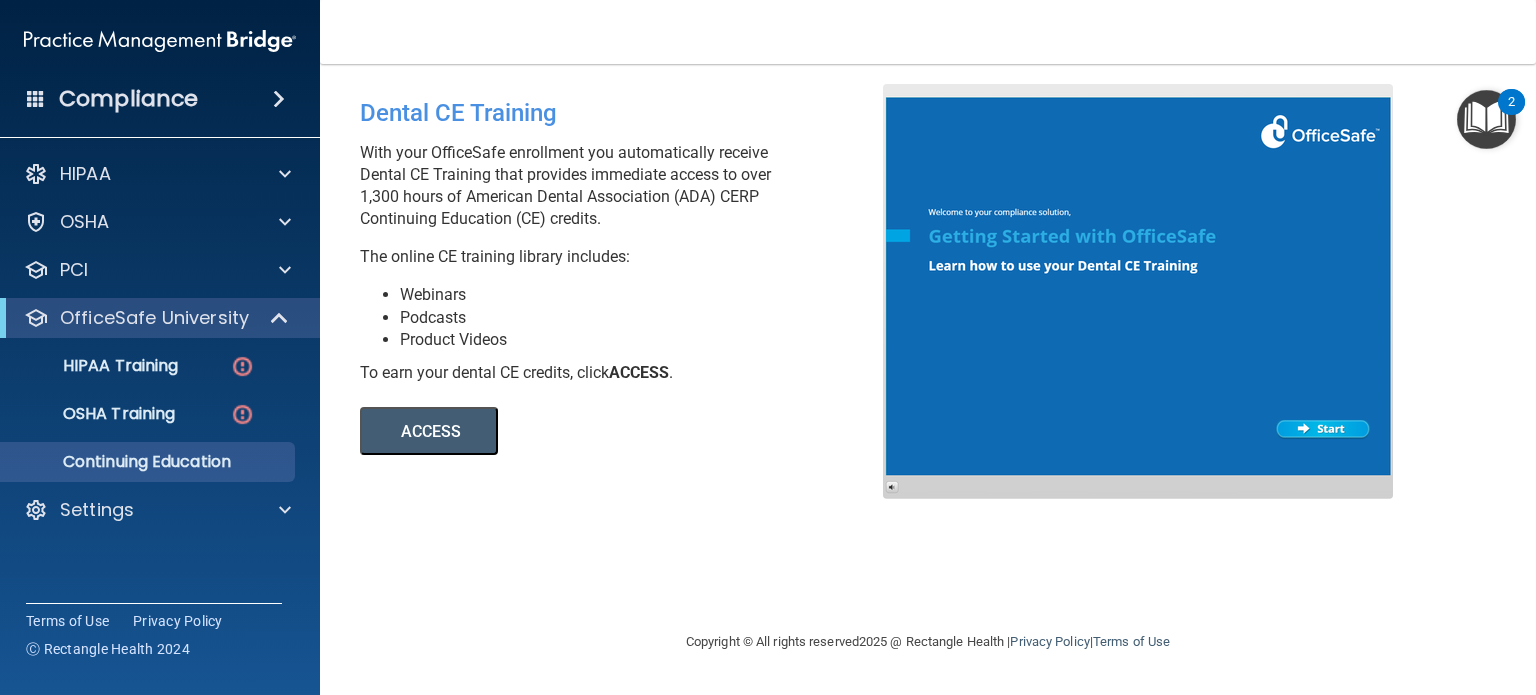 click on "HIPAA
Documents and Policies                 Report an Incident               Business Associates               Emergency Planning               Resources               HIPAA Checklist               HIPAA Risk Assessment
OSHA
Documents               Safety Data Sheets               Self-Assessment                Injury and Illness Report                Resources
PCI
PCI Compliance                Merchant Savings Calculator
OfficeSafe University
HIPAA Training                   OSHA Training                   Continuing Education
Settings
My Account               My Users               Services" at bounding box center [160, 346] 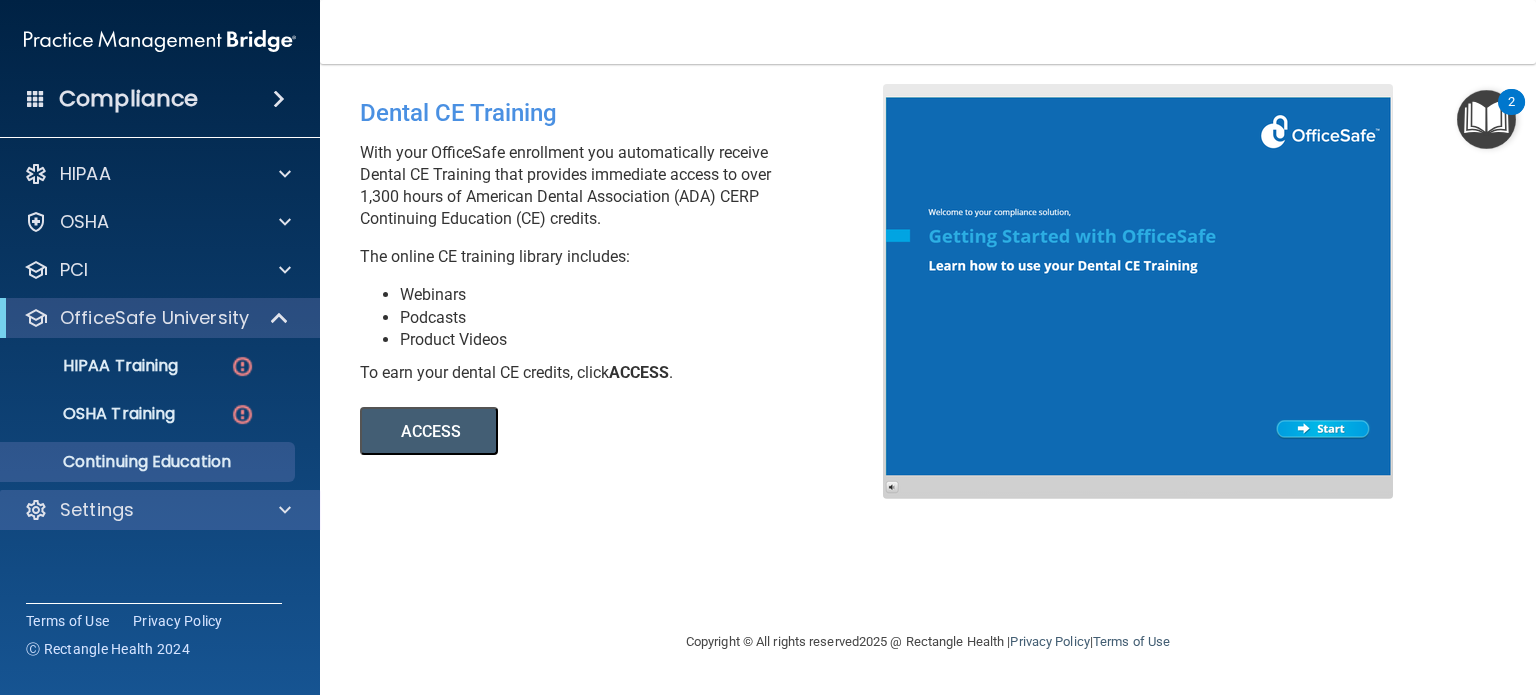 click on "Settings" at bounding box center (160, 510) 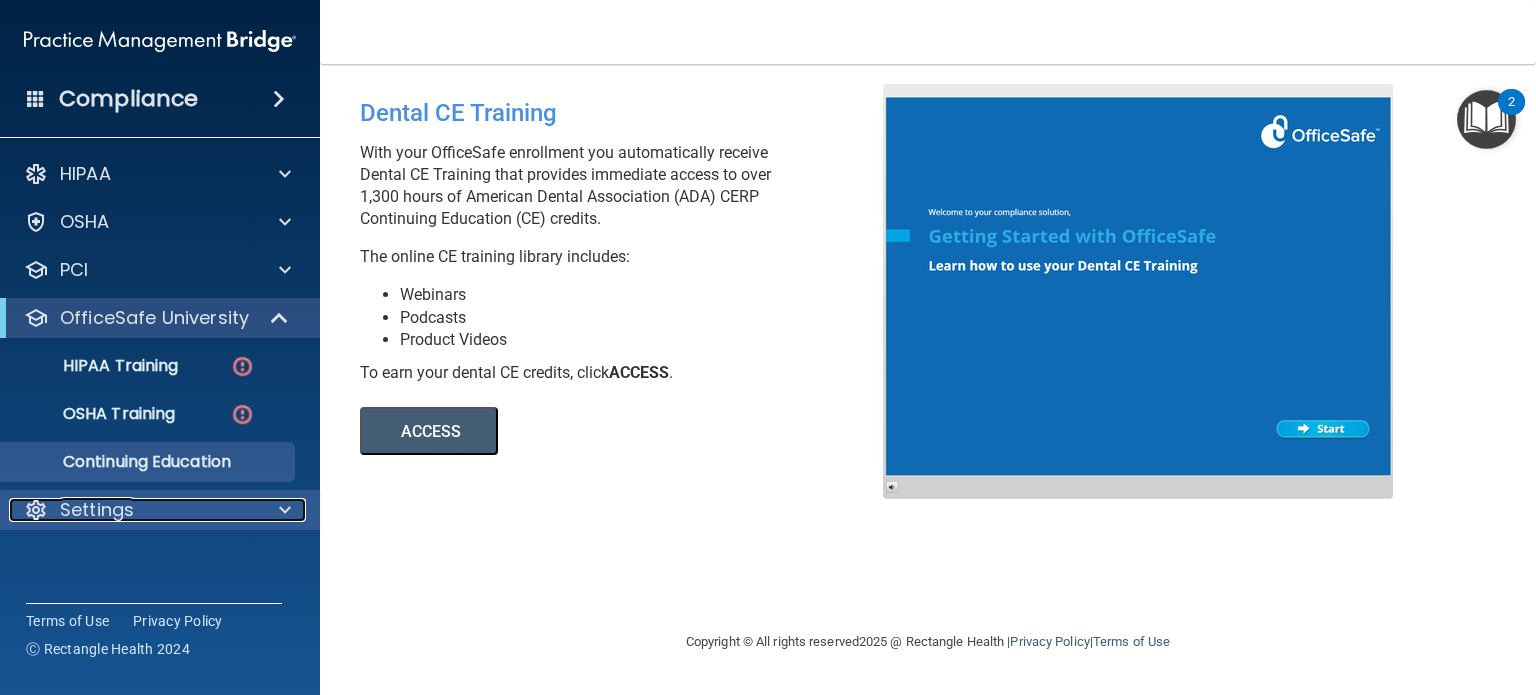 click on "Settings" at bounding box center (133, 510) 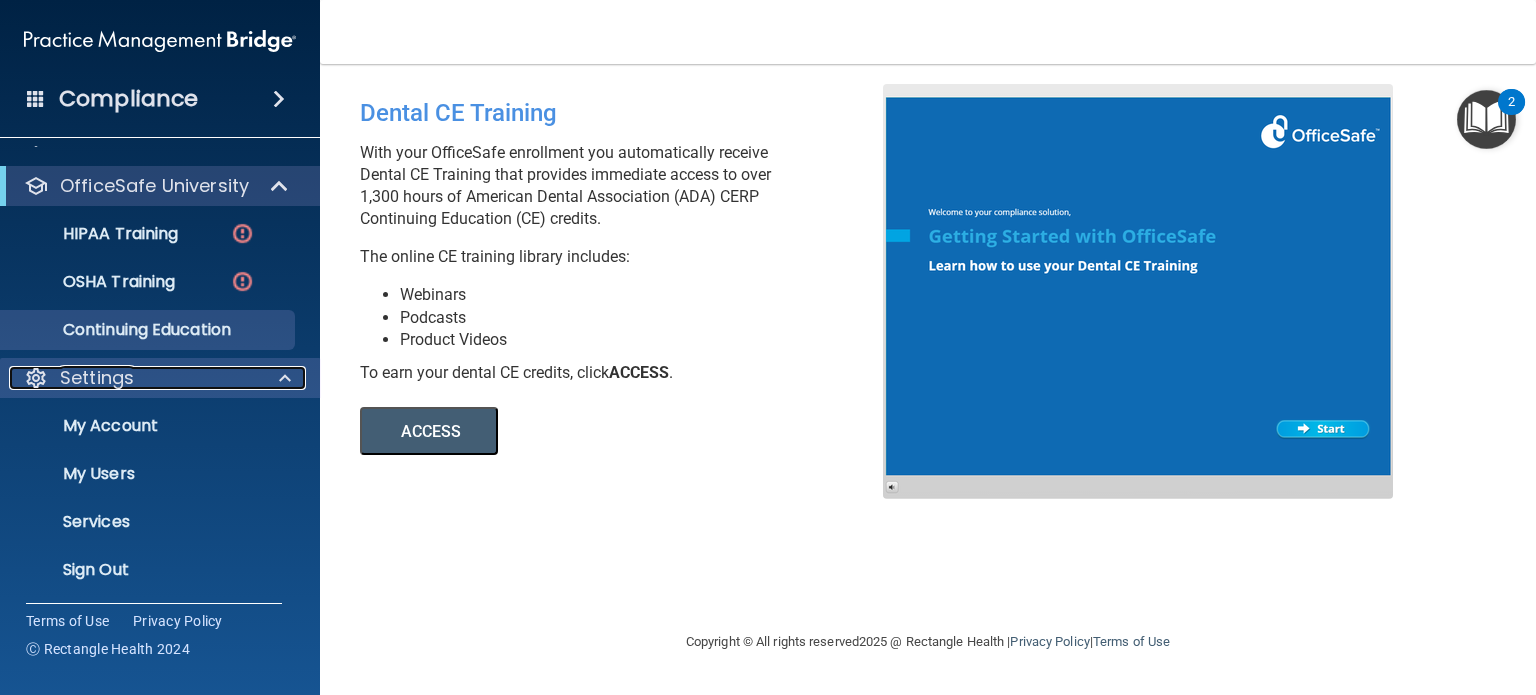 scroll, scrollTop: 134, scrollLeft: 0, axis: vertical 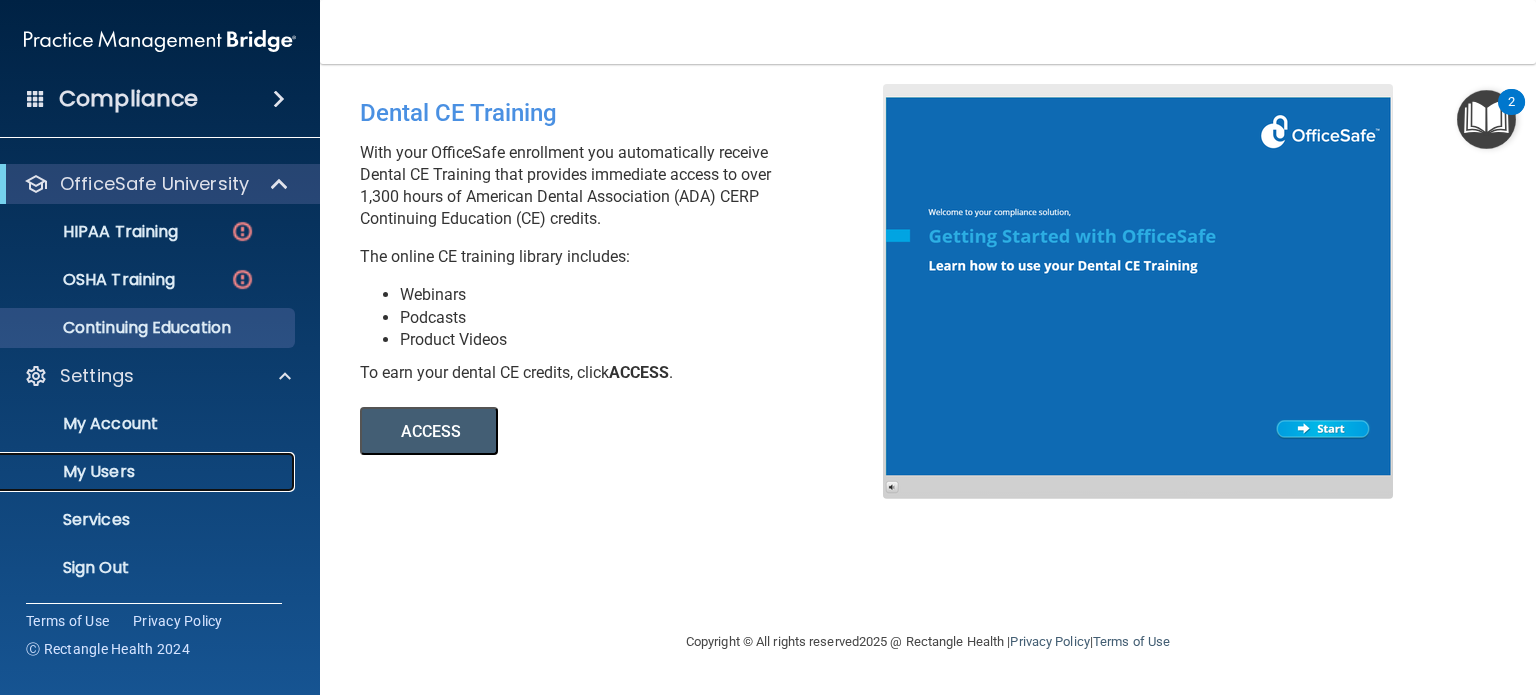 click on "My Users" at bounding box center (137, 472) 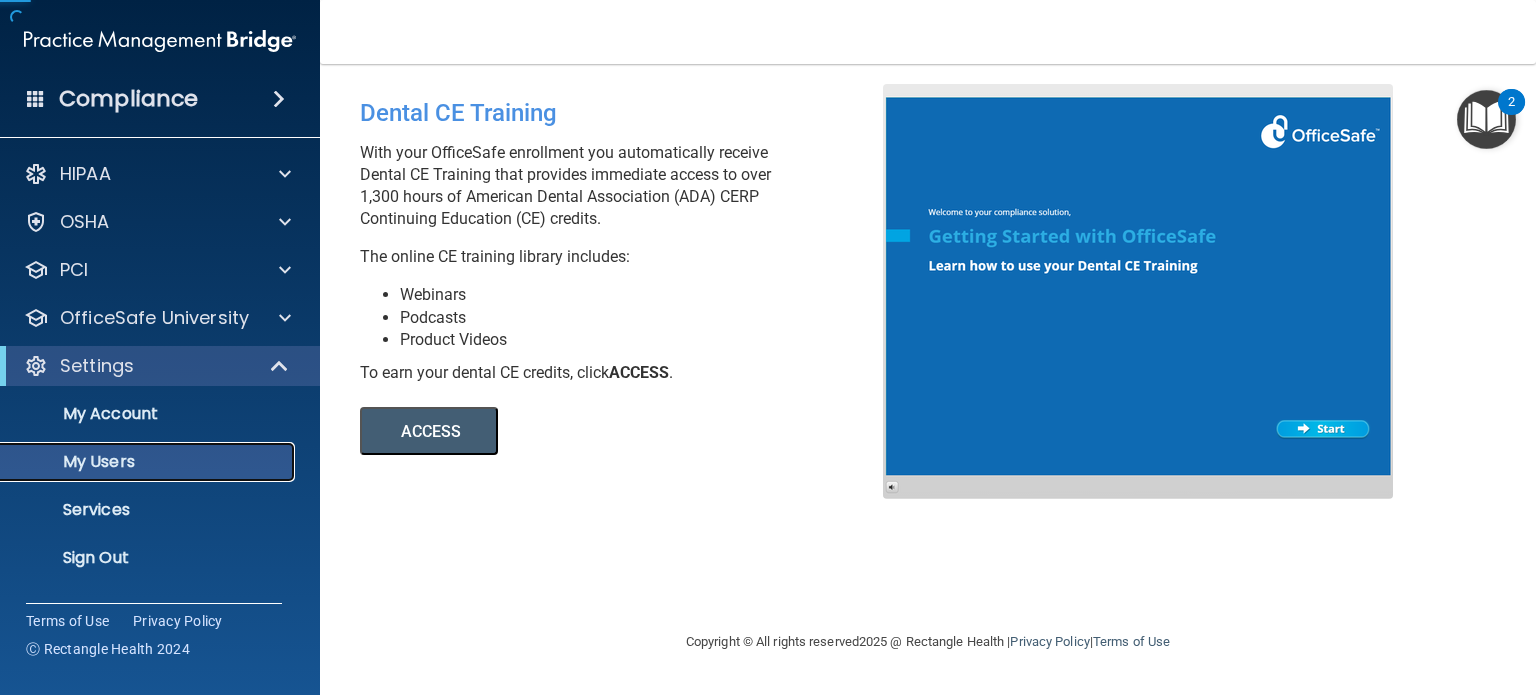 scroll, scrollTop: 0, scrollLeft: 0, axis: both 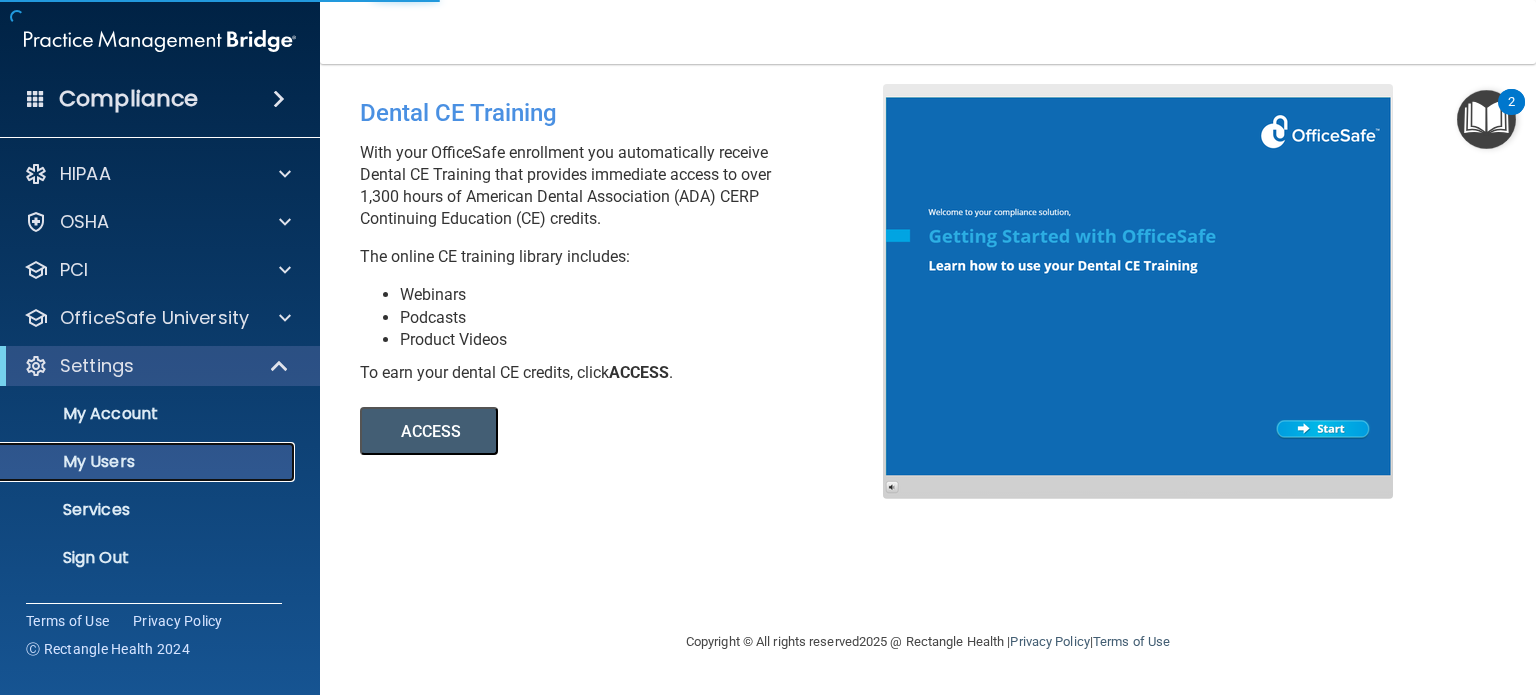 select on "20" 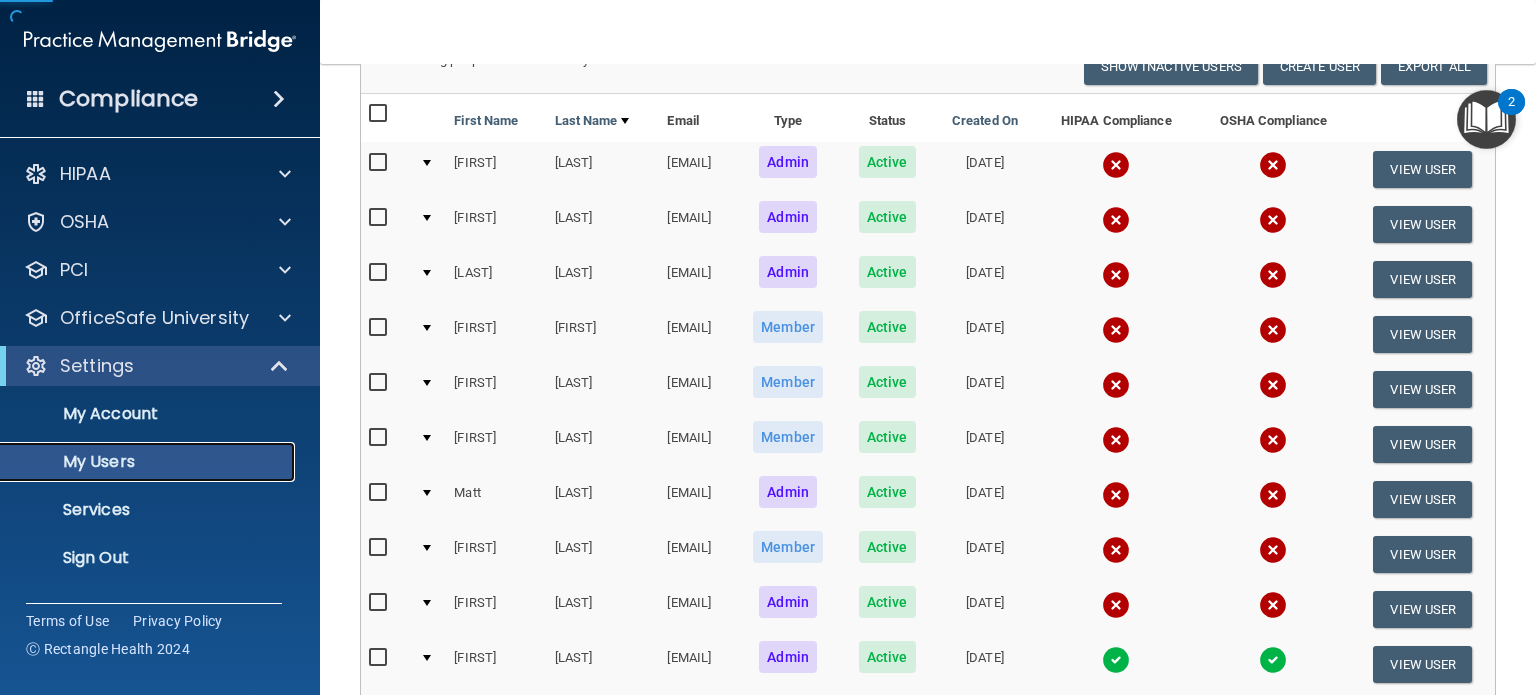 scroll, scrollTop: 300, scrollLeft: 0, axis: vertical 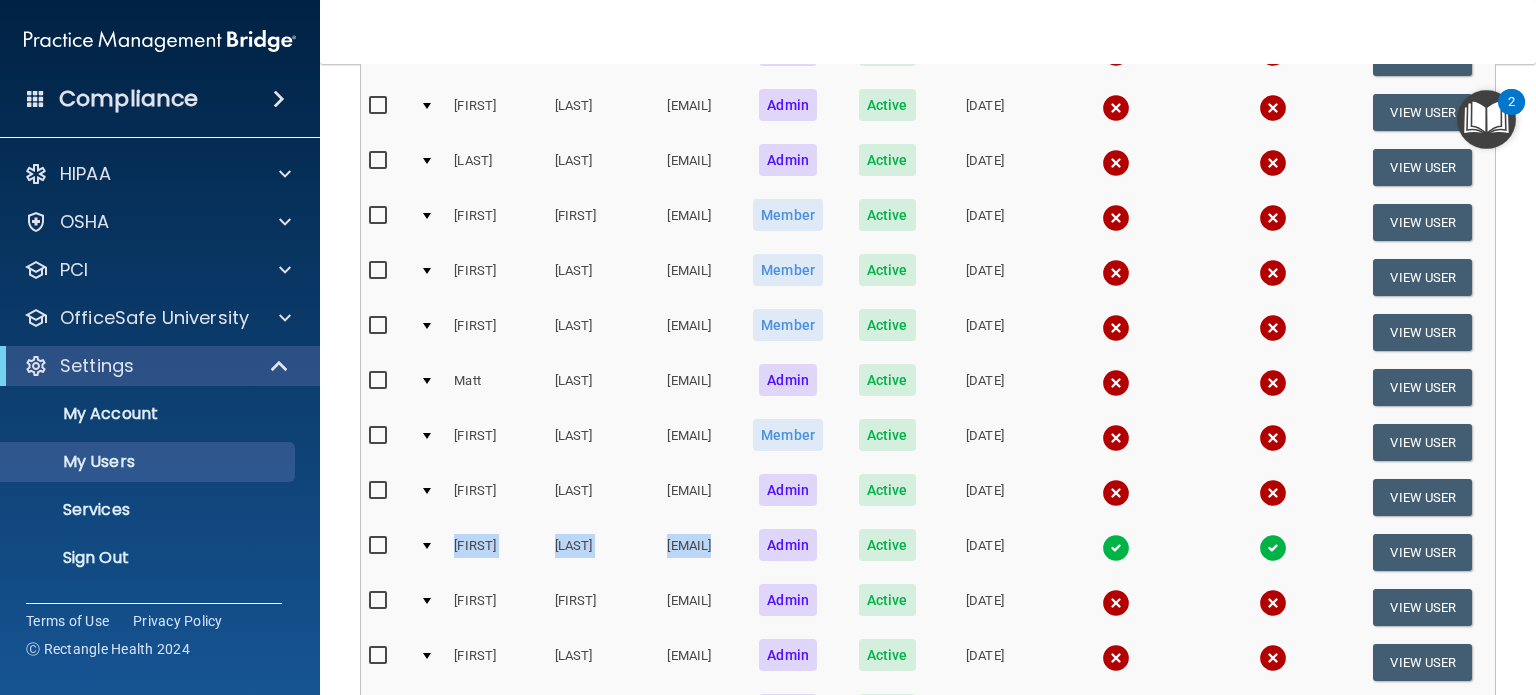 drag, startPoint x: 441, startPoint y: 544, endPoint x: 996, endPoint y: 551, distance: 555.0441 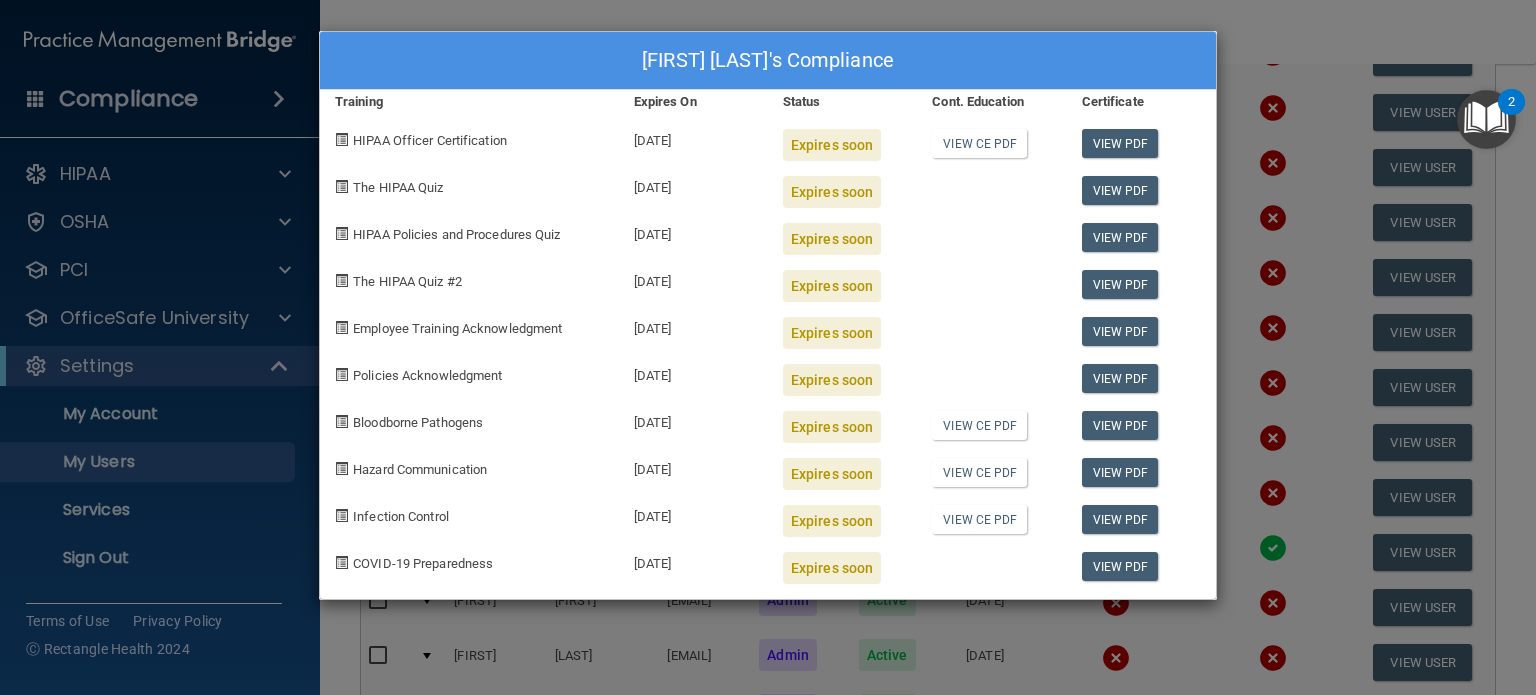 drag, startPoint x: 697, startPoint y: 373, endPoint x: 645, endPoint y: 373, distance: 52 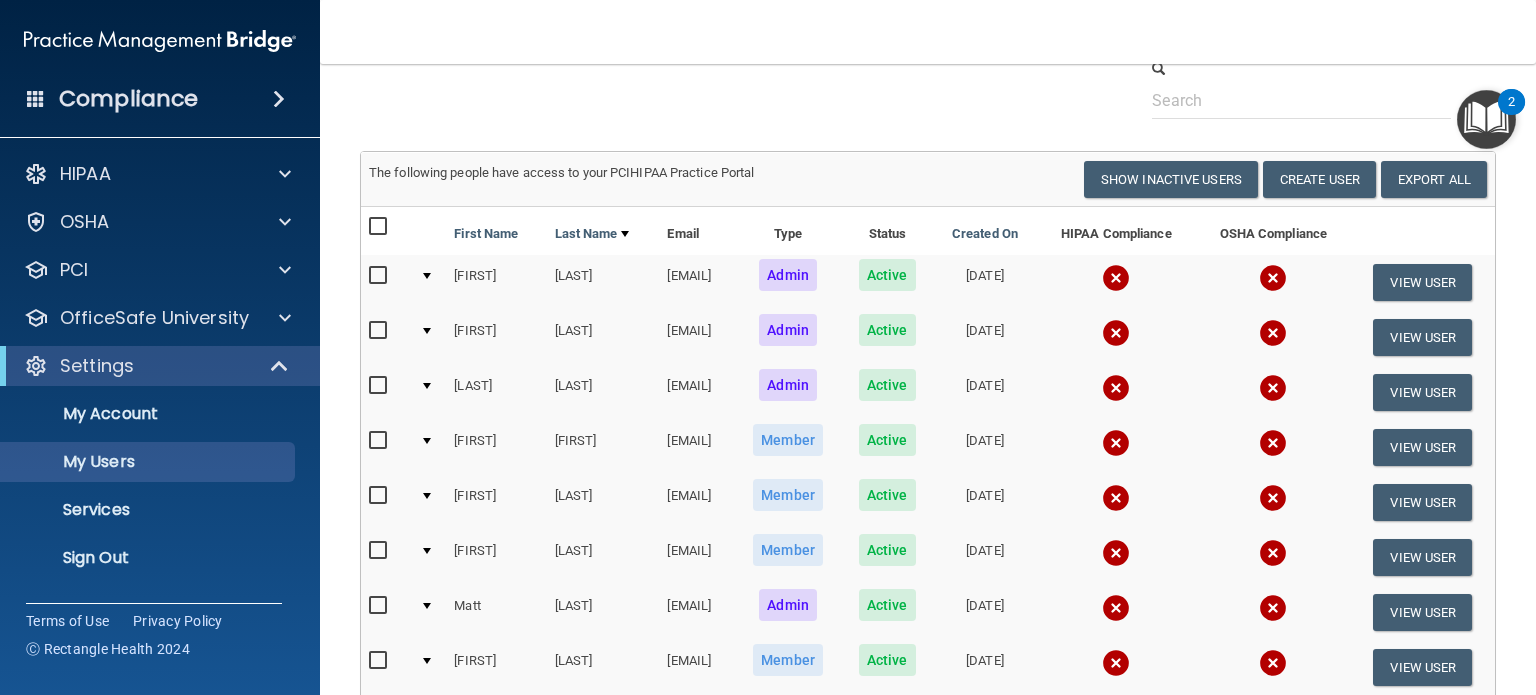 scroll, scrollTop: 0, scrollLeft: 0, axis: both 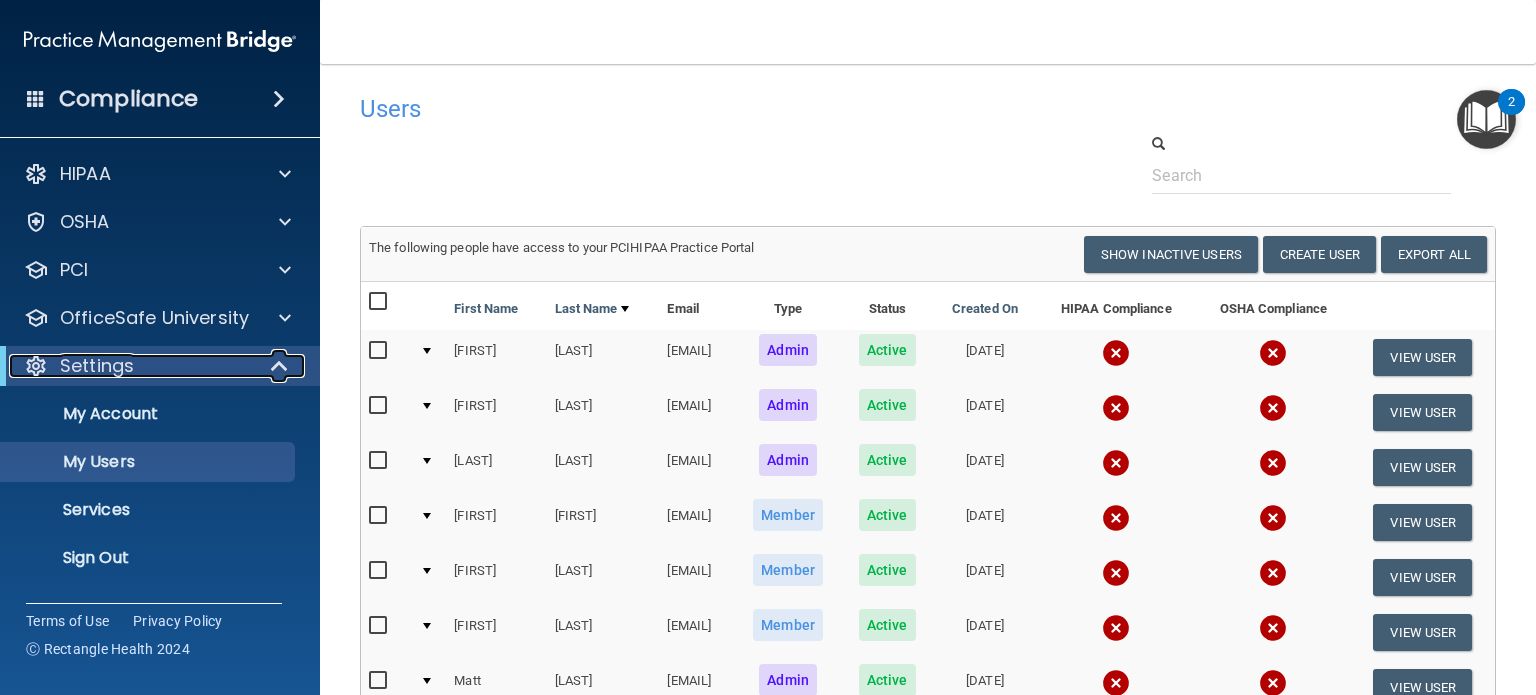 click on "Settings" at bounding box center (132, 366) 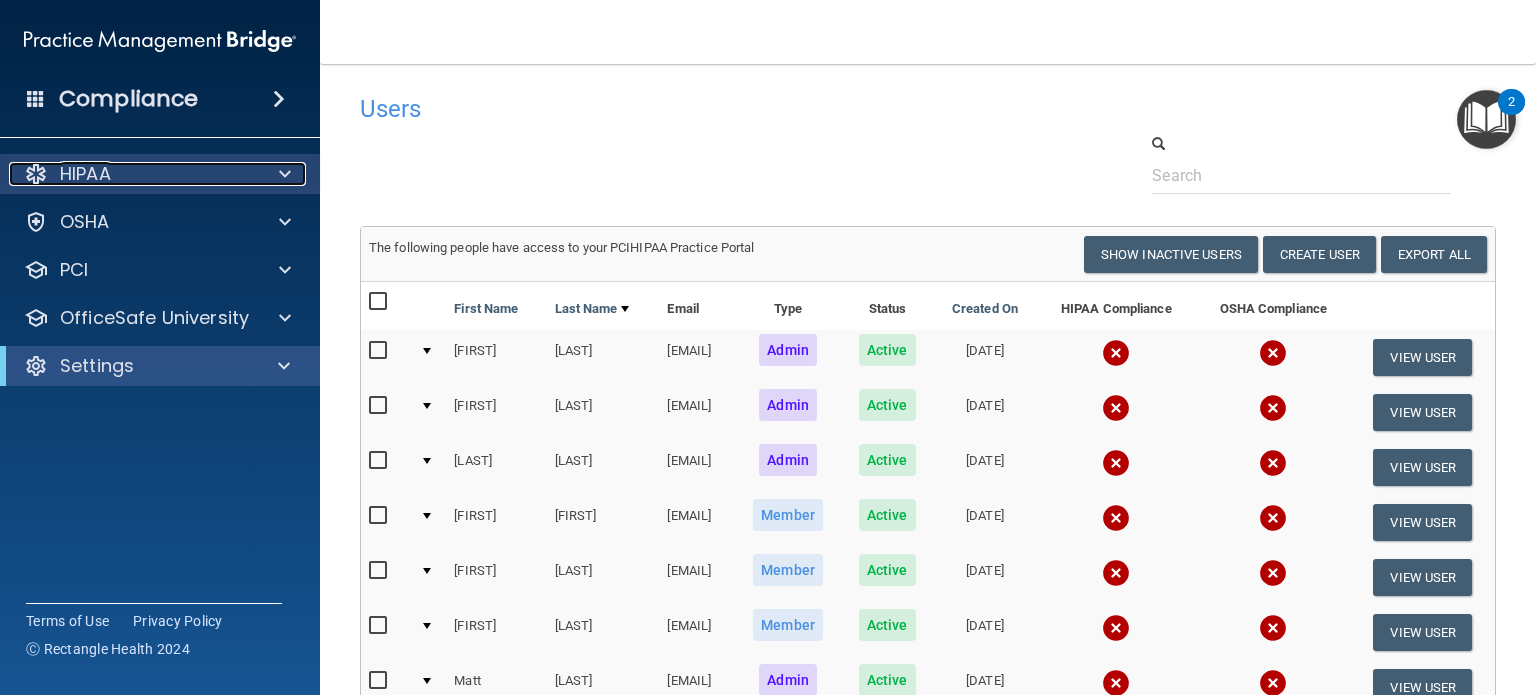 click on "HIPAA" at bounding box center (133, 174) 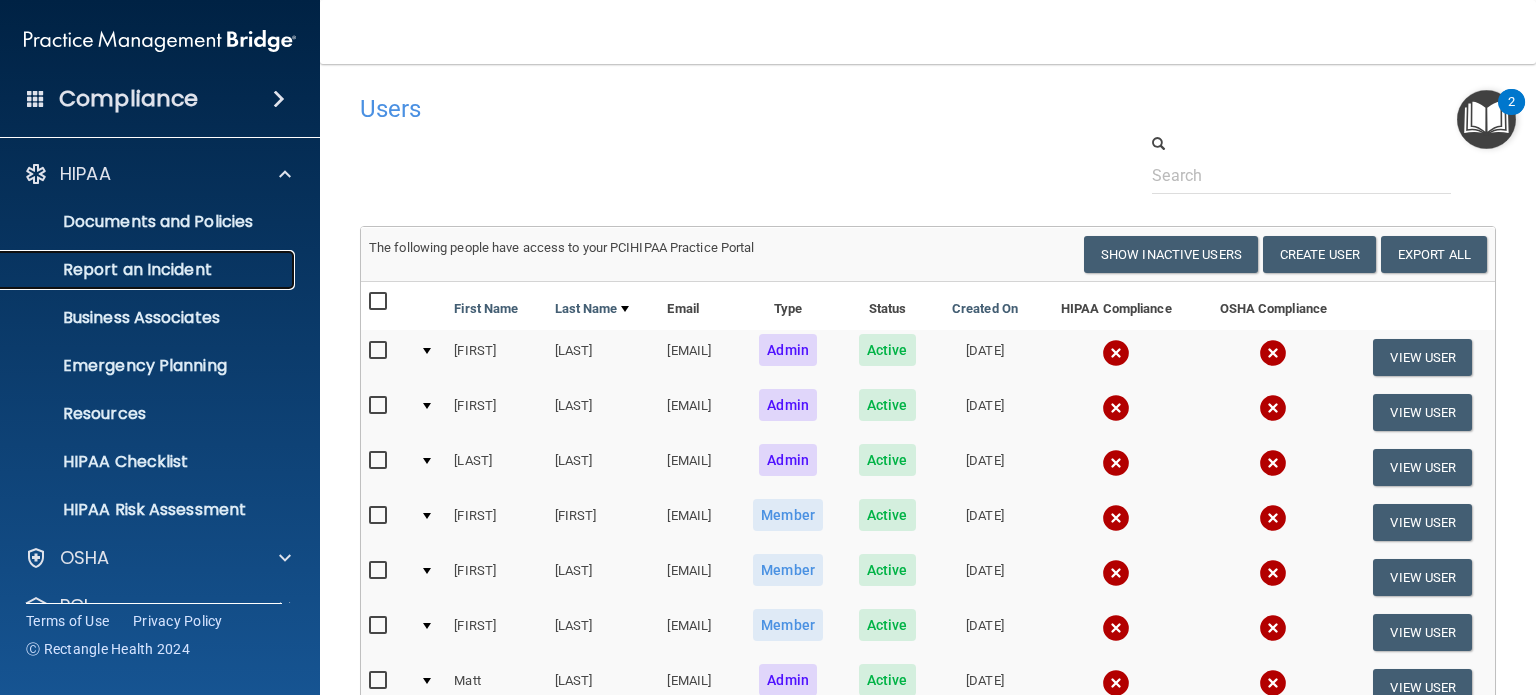 click on "Report an Incident" at bounding box center (149, 270) 